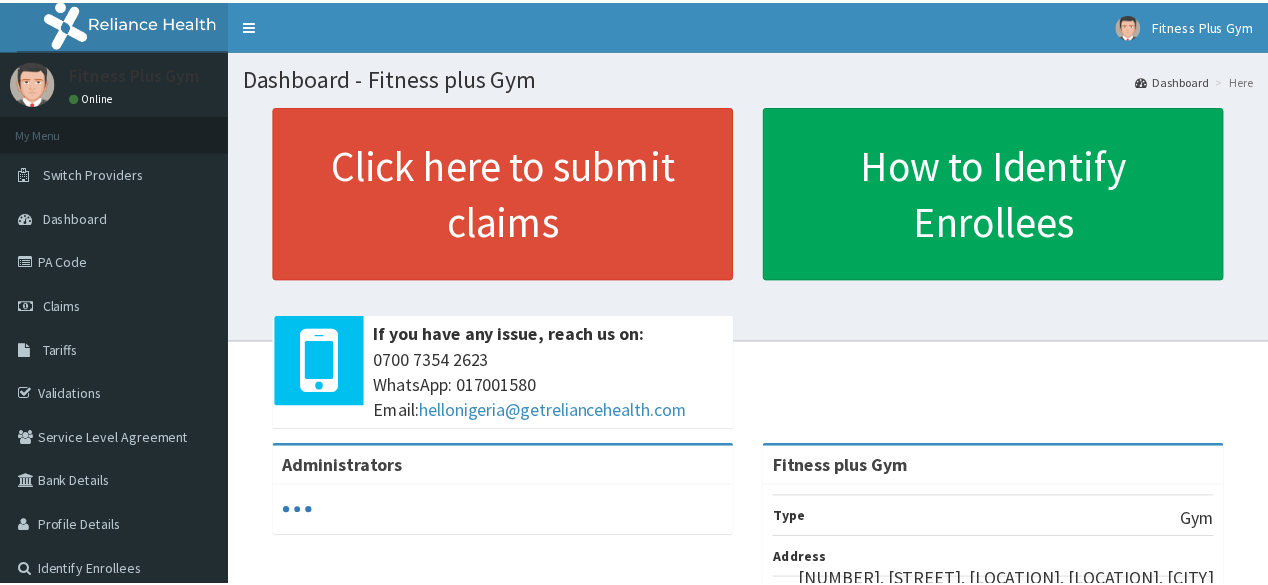scroll, scrollTop: 0, scrollLeft: 0, axis: both 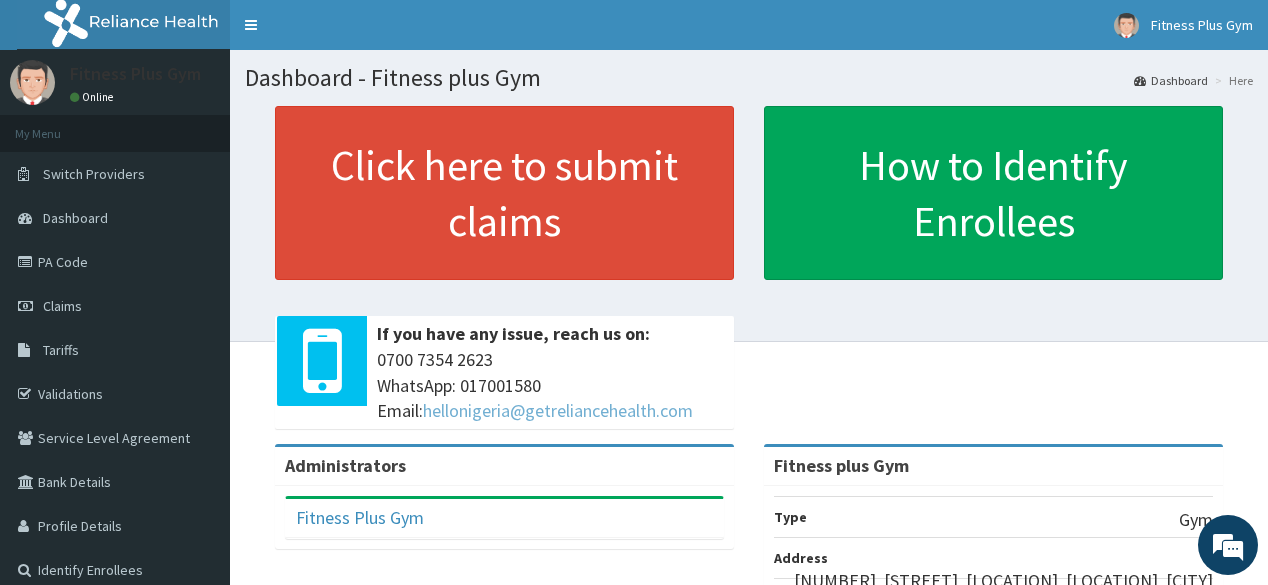 click on "hellonigeria@getreliancehealth.com" at bounding box center [558, 410] 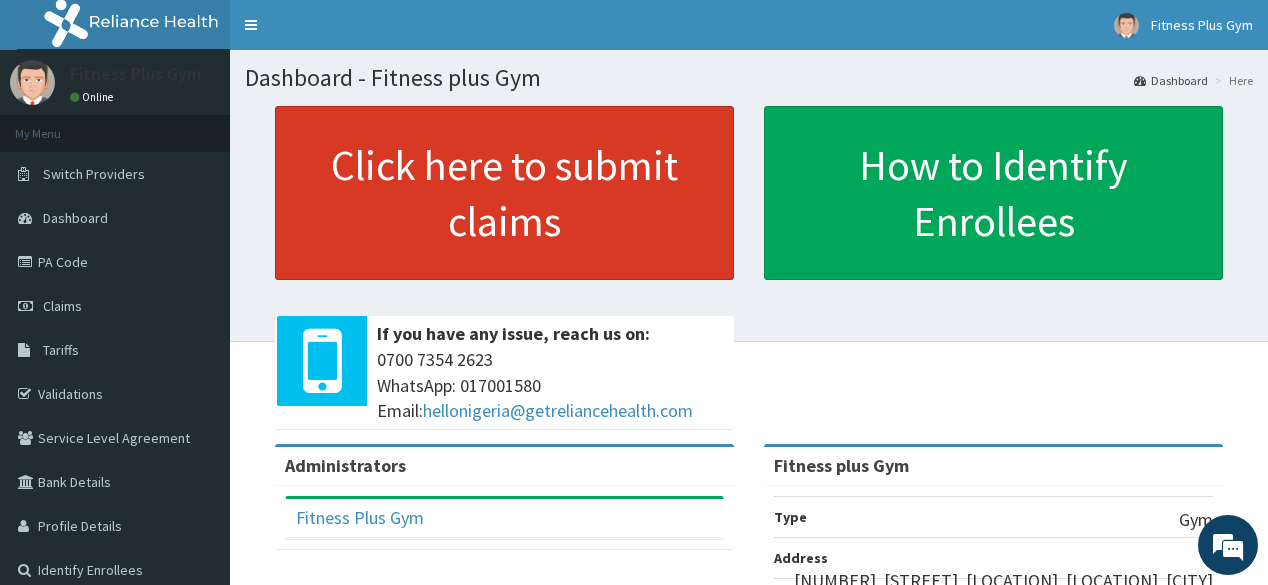 click on "Click here to submit claims" at bounding box center (504, 193) 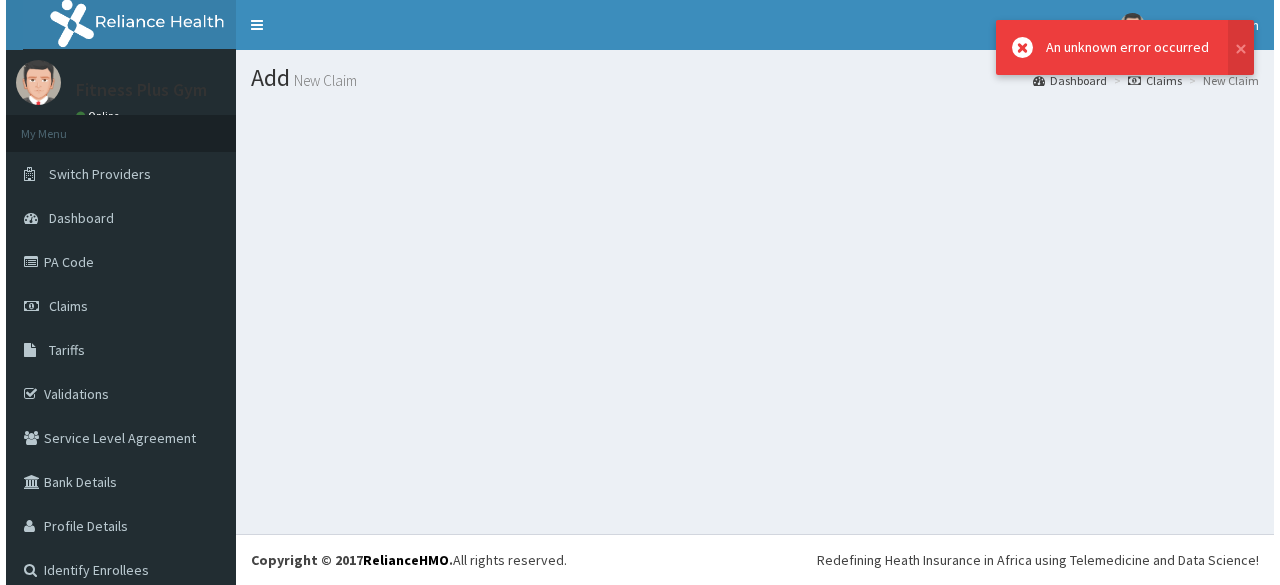 scroll, scrollTop: 0, scrollLeft: 0, axis: both 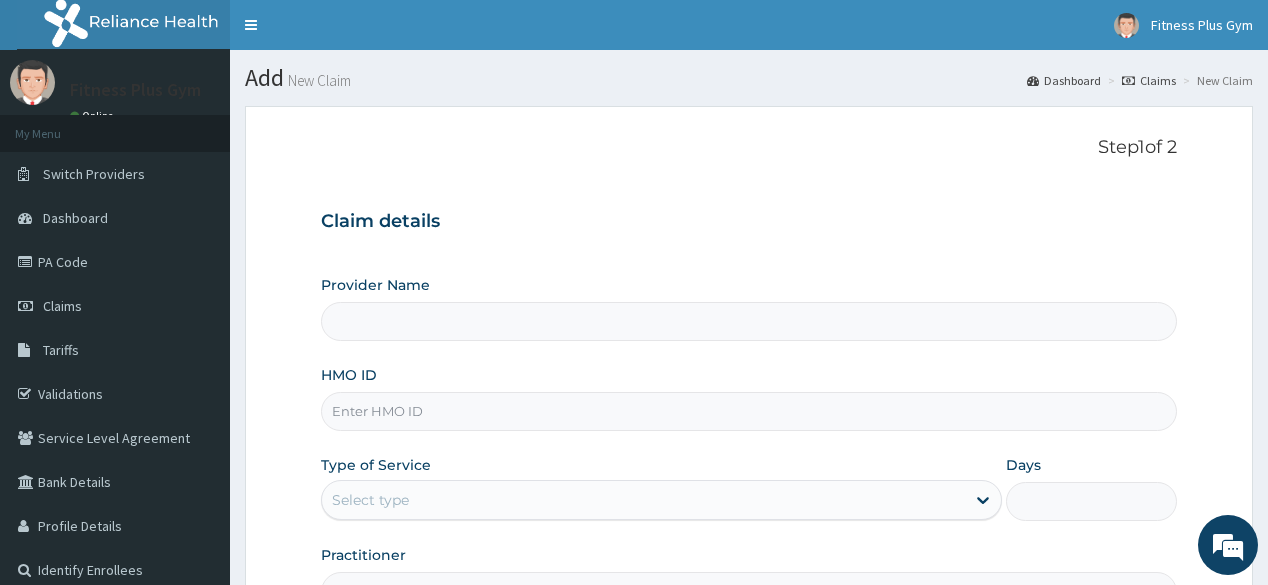 click on "HMO ID" at bounding box center [748, 411] 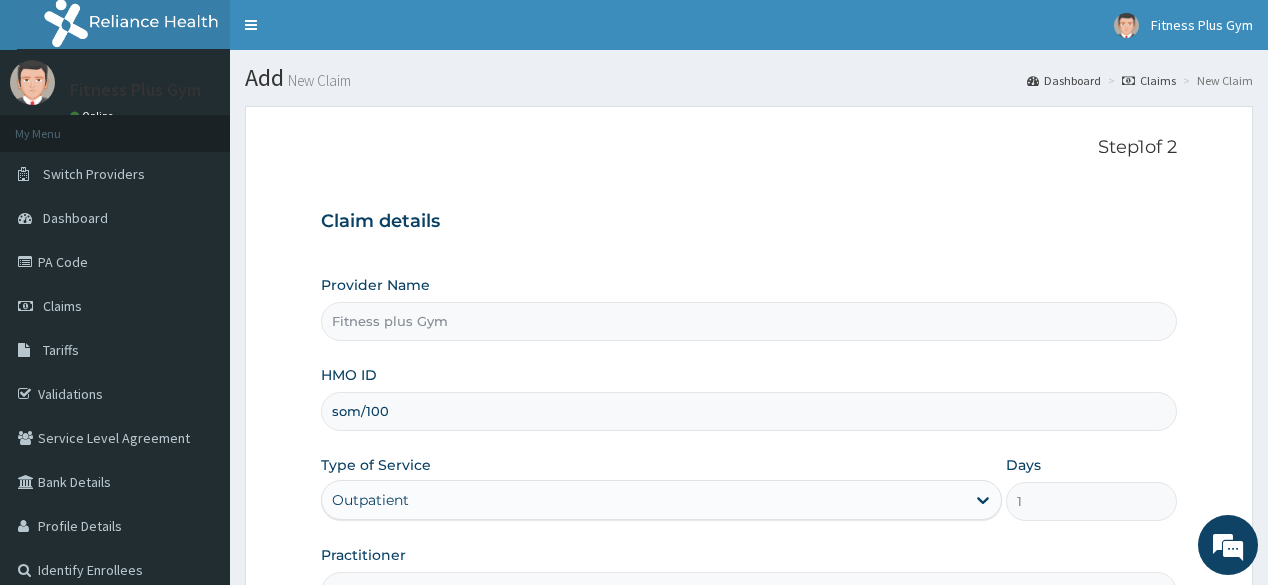 scroll, scrollTop: 0, scrollLeft: 0, axis: both 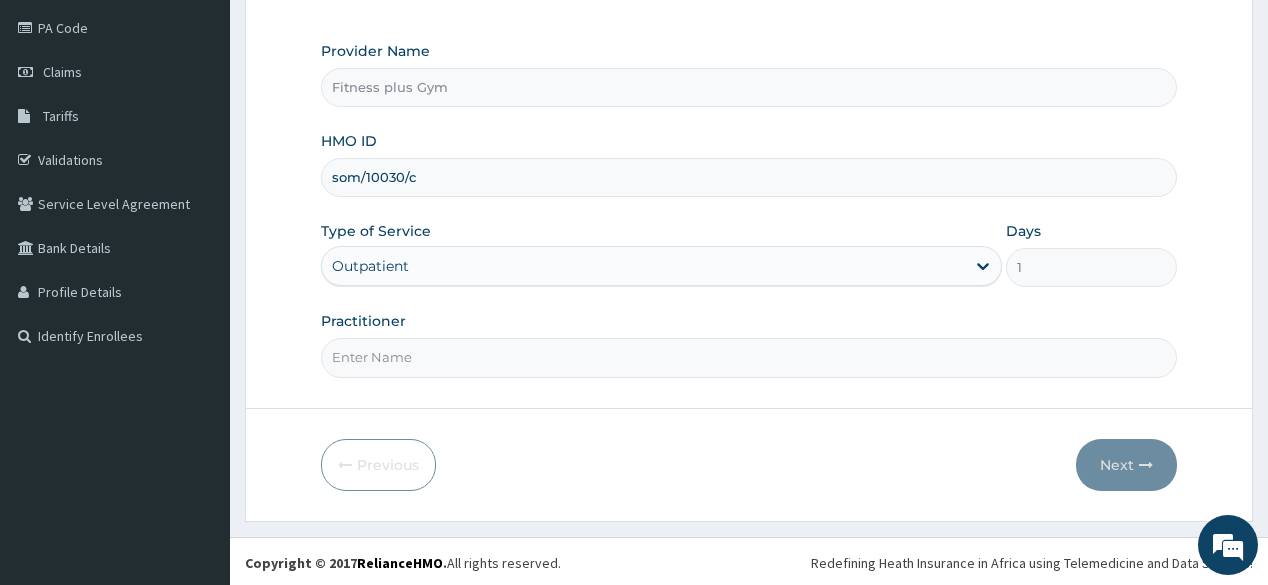 type on "som/10030/c" 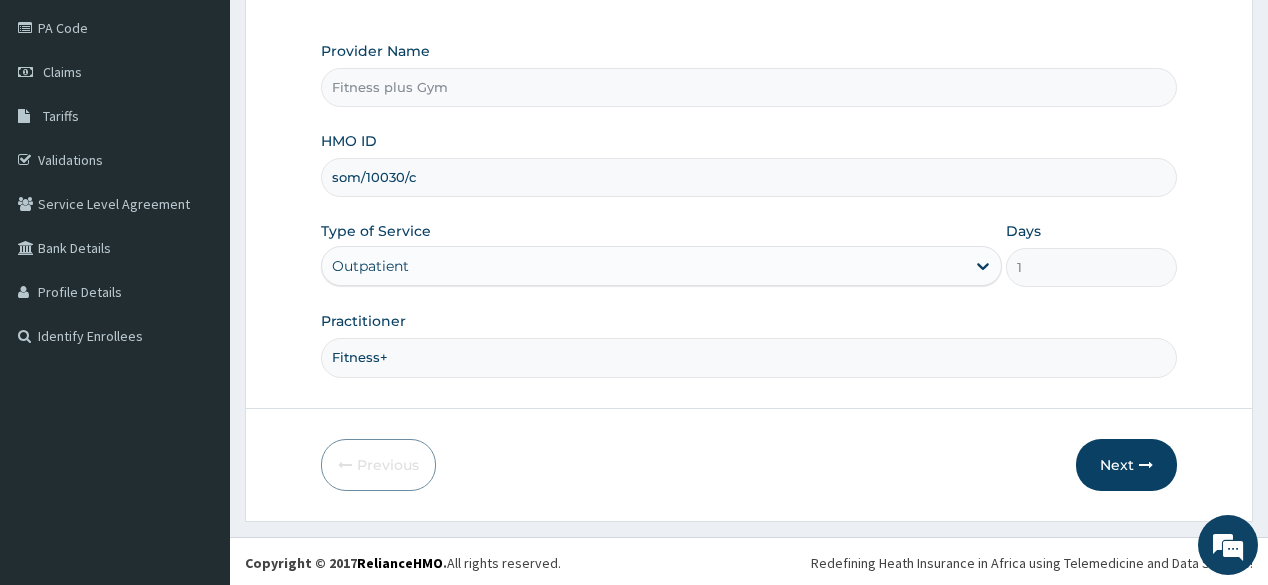 type on "Fitness+" 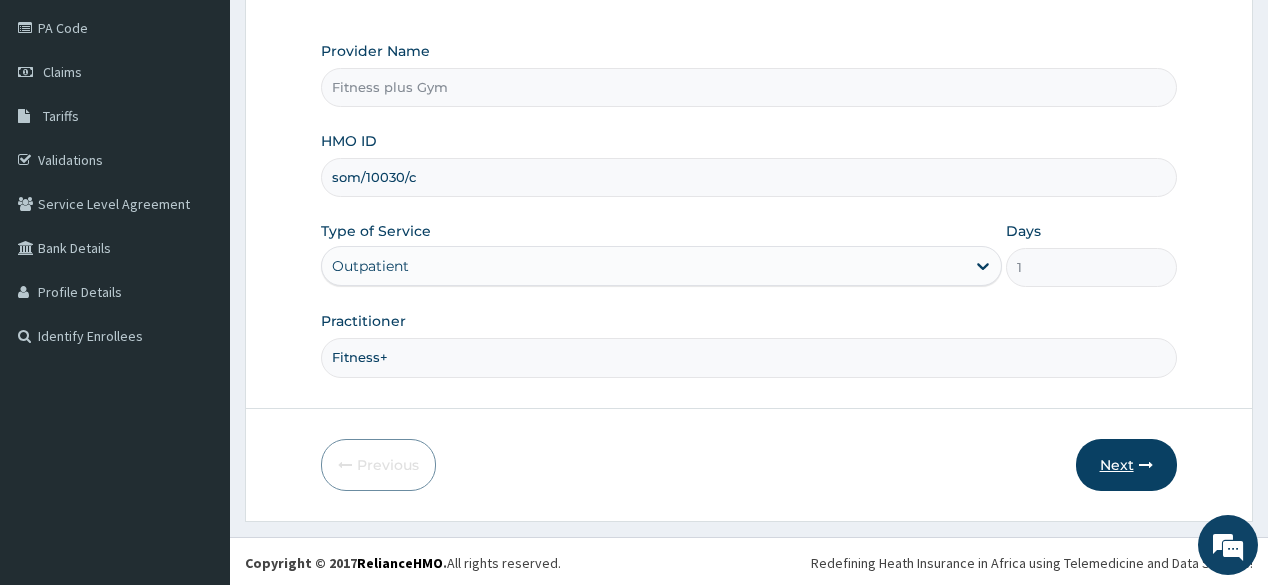 click on "Next" at bounding box center [1126, 465] 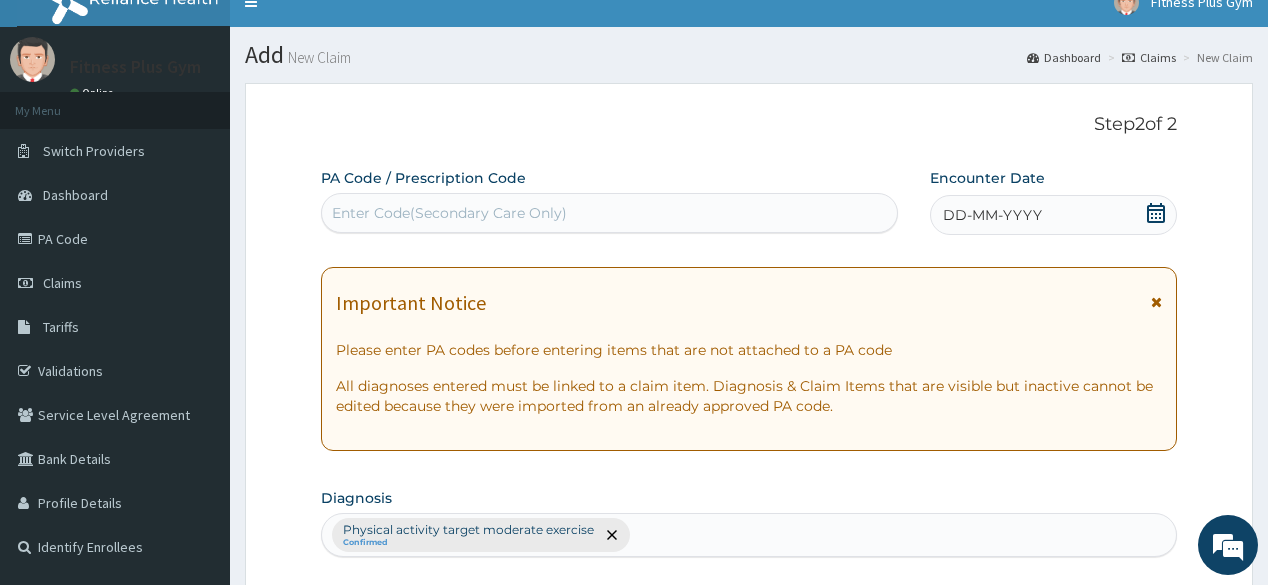scroll, scrollTop: 0, scrollLeft: 0, axis: both 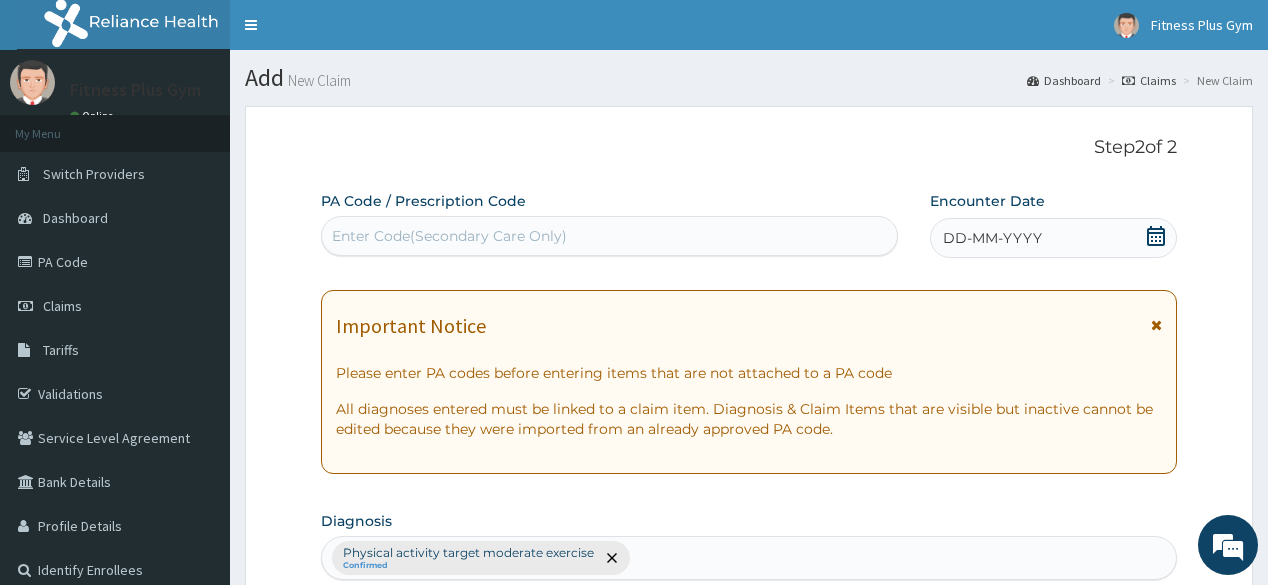 click on "Enter Code(Secondary Care Only)" at bounding box center [449, 236] 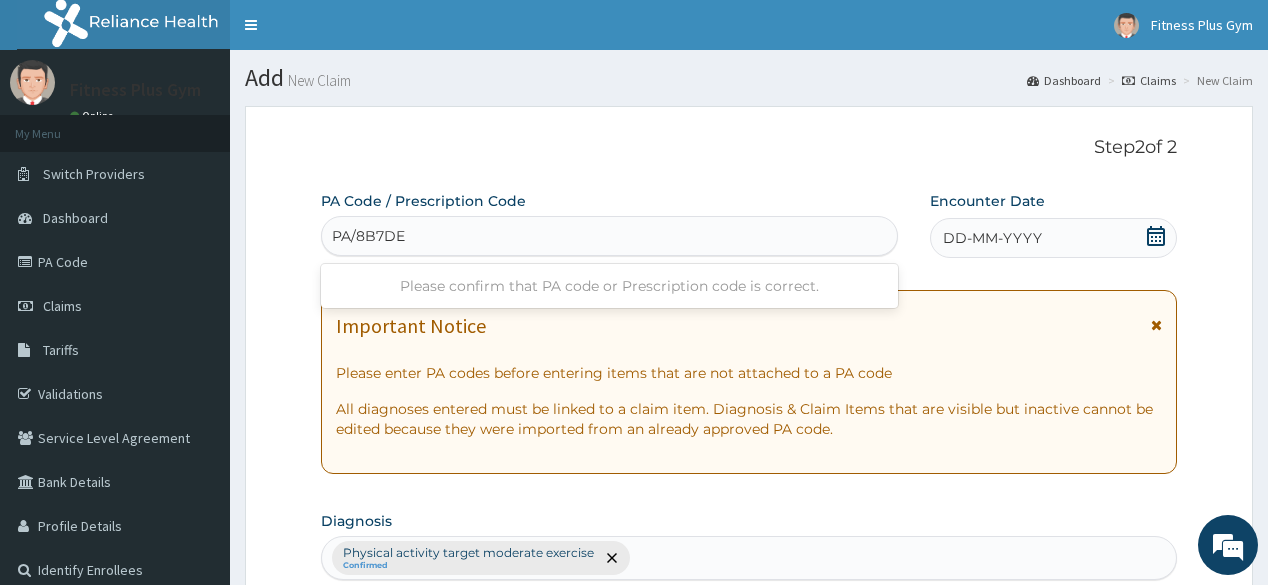 type on "PA/8B7DE9" 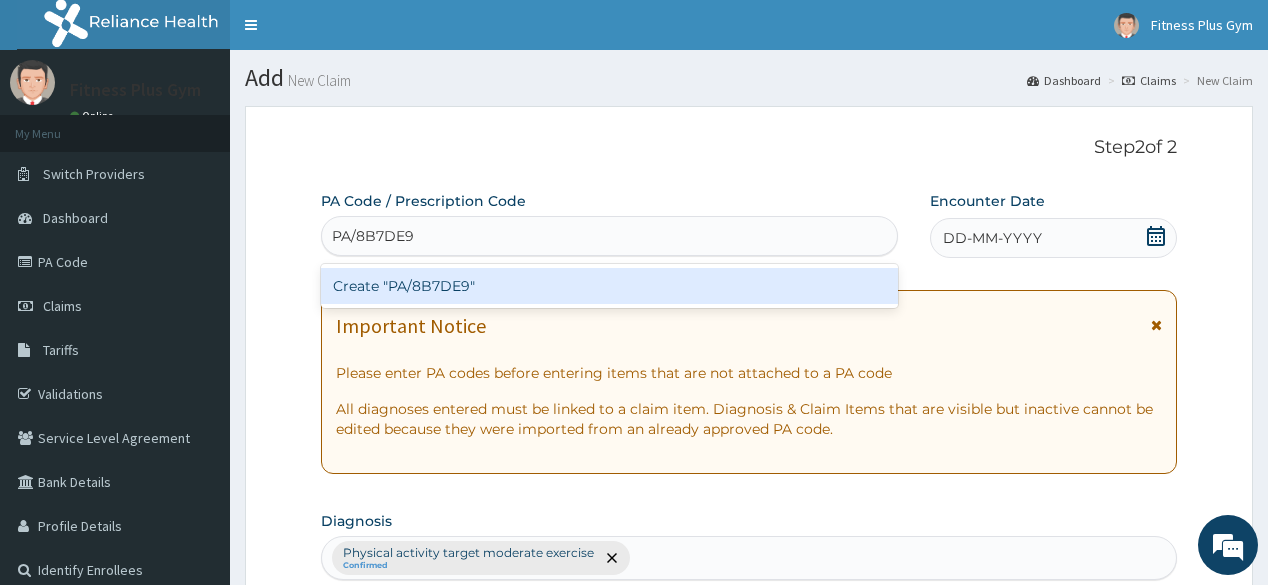 click on "Create "PA/8B7DE9"" at bounding box center (609, 286) 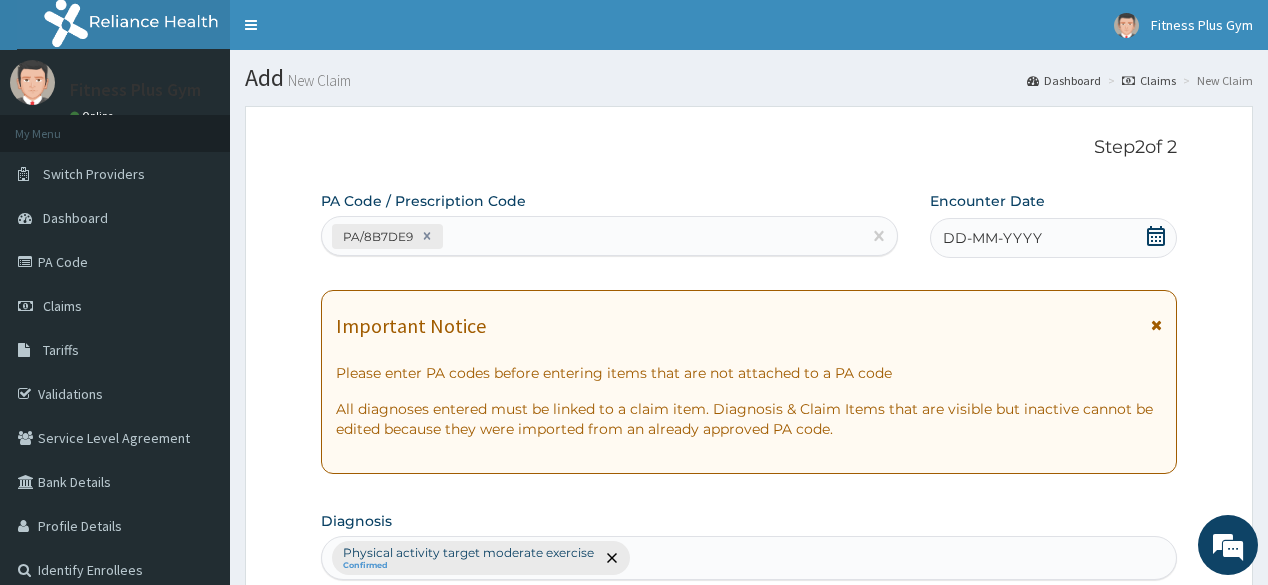 click on "DD-MM-YYYY" at bounding box center (1053, 238) 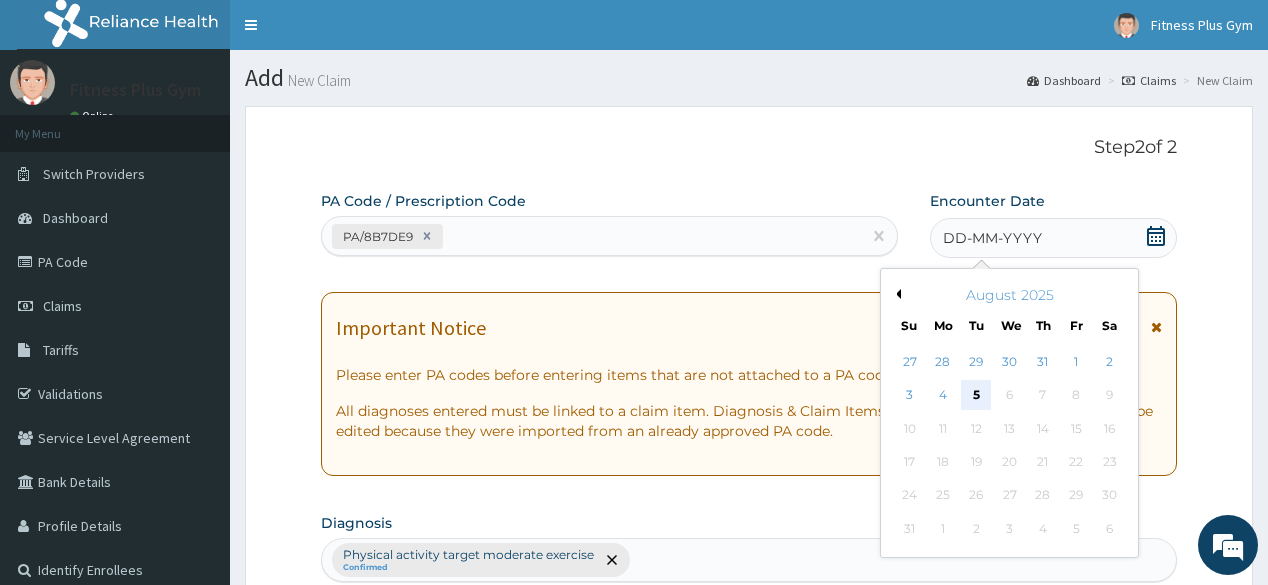 click on "5" at bounding box center [976, 396] 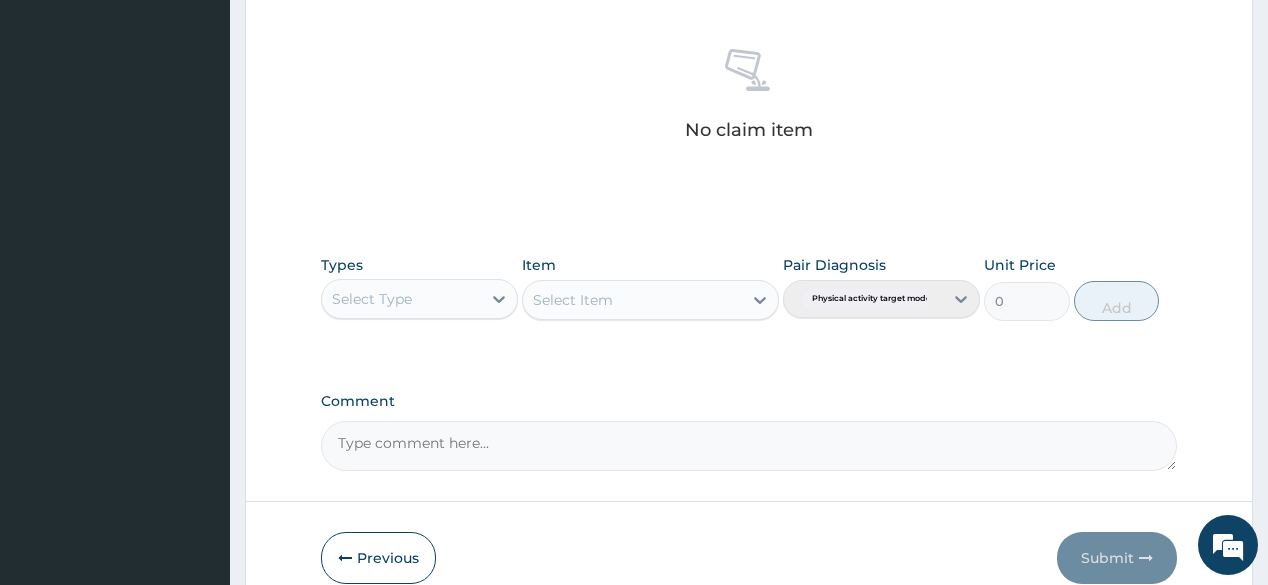 scroll, scrollTop: 855, scrollLeft: 0, axis: vertical 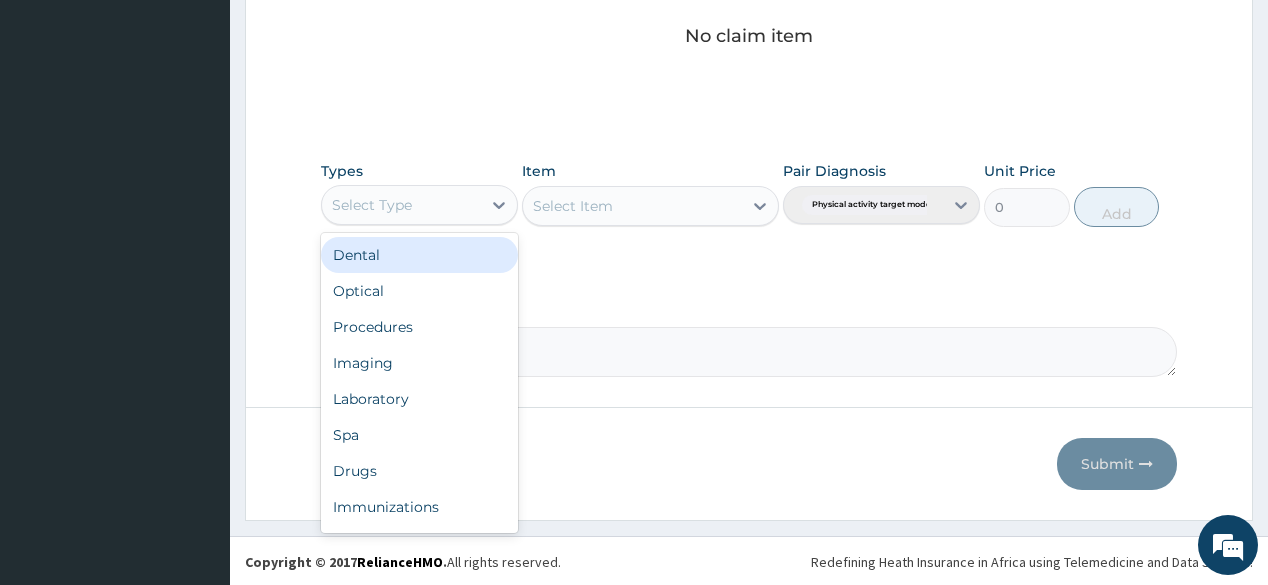 click on "Select Type" at bounding box center [419, 205] 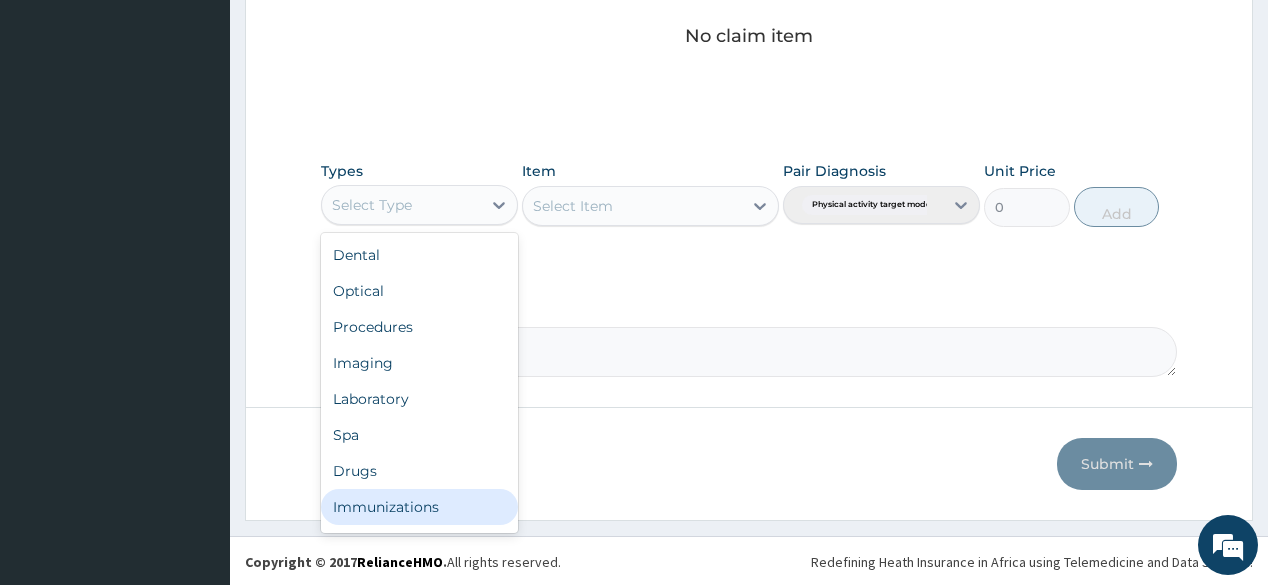 scroll, scrollTop: 68, scrollLeft: 0, axis: vertical 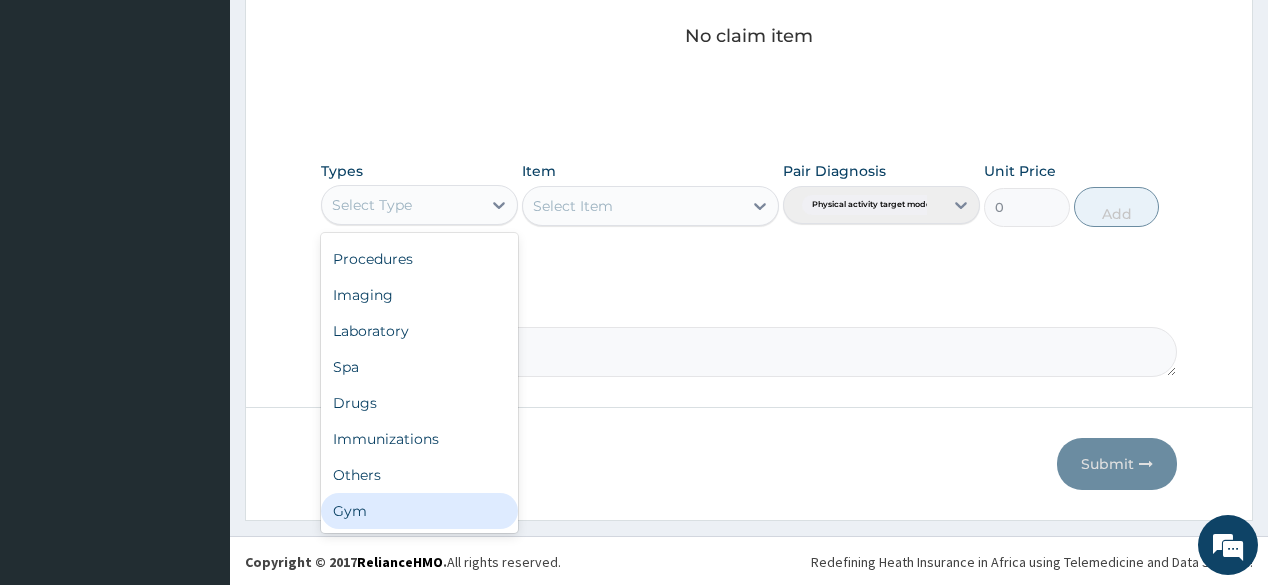 click on "Gym" at bounding box center [419, 511] 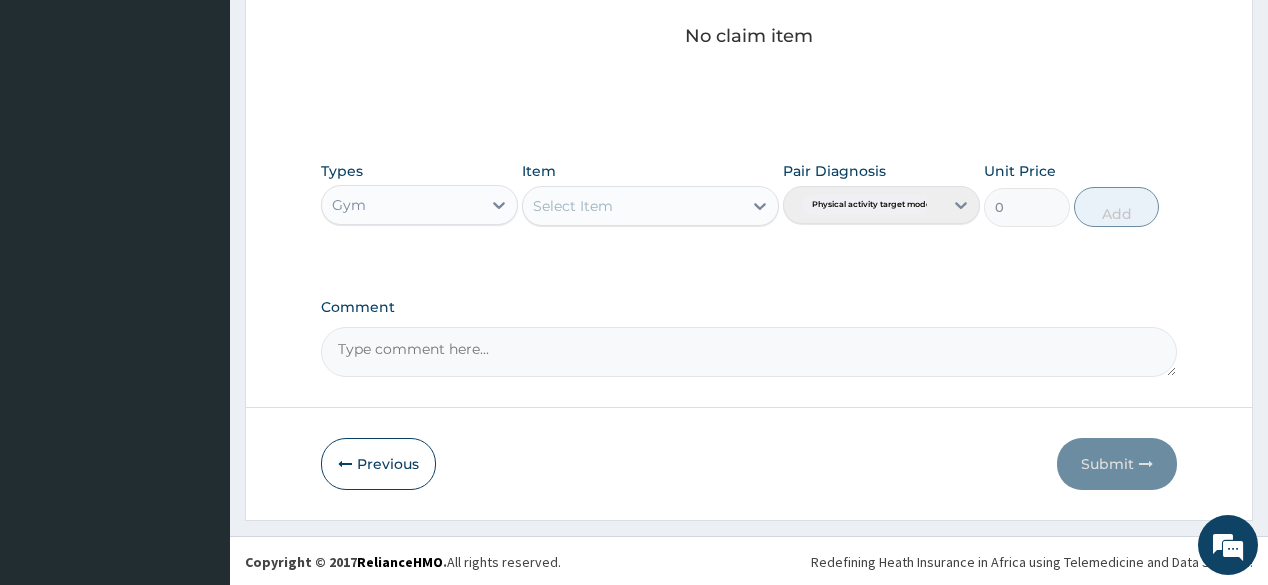 click on "Select Item" at bounding box center [632, 206] 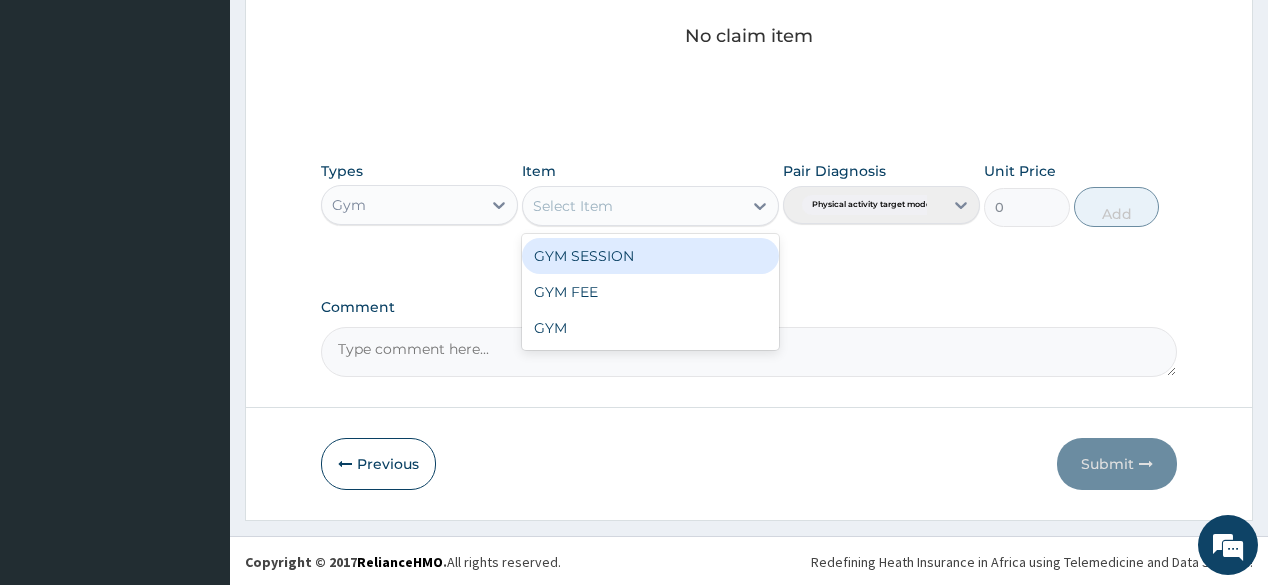 click on "GYM SESSION" at bounding box center (650, 256) 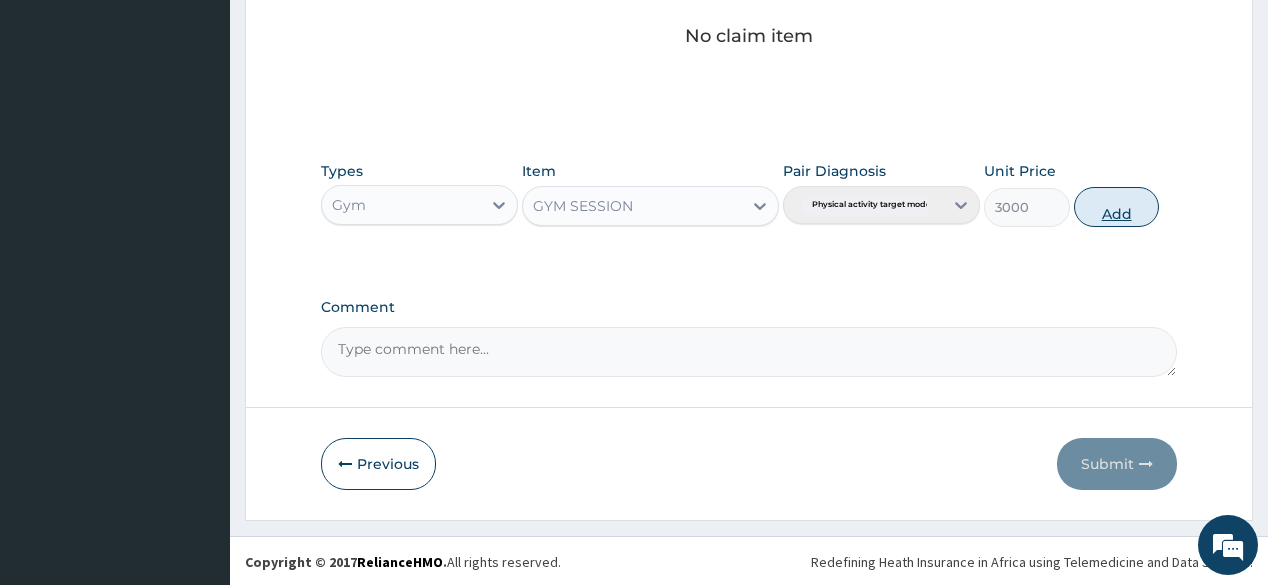 click on "Add" at bounding box center (1117, 207) 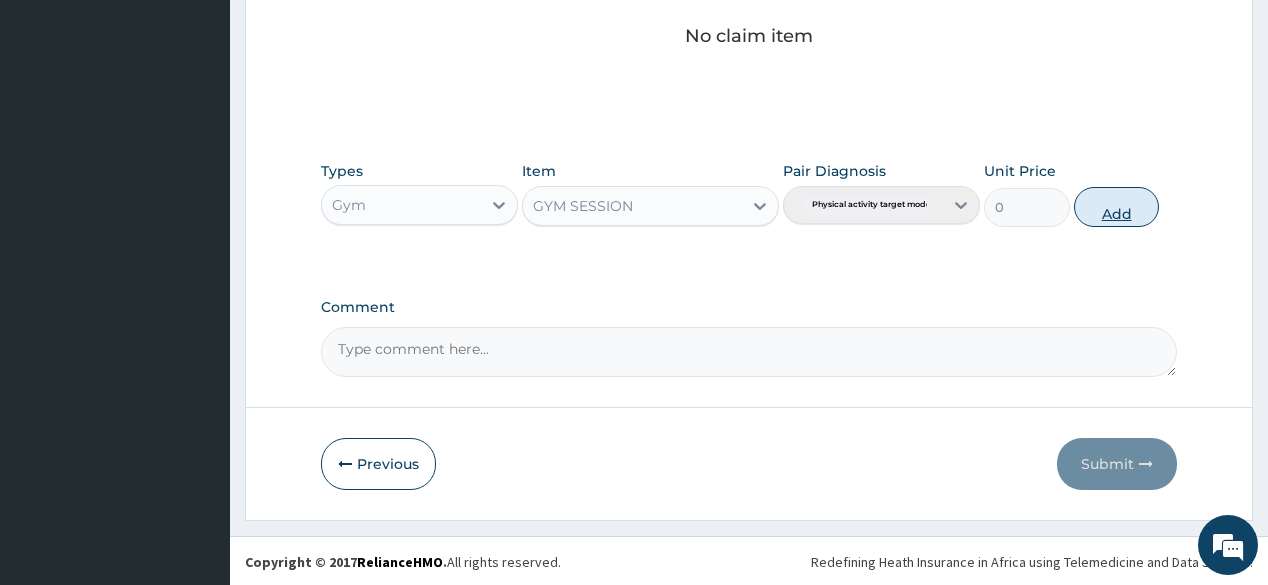scroll, scrollTop: 771, scrollLeft: 0, axis: vertical 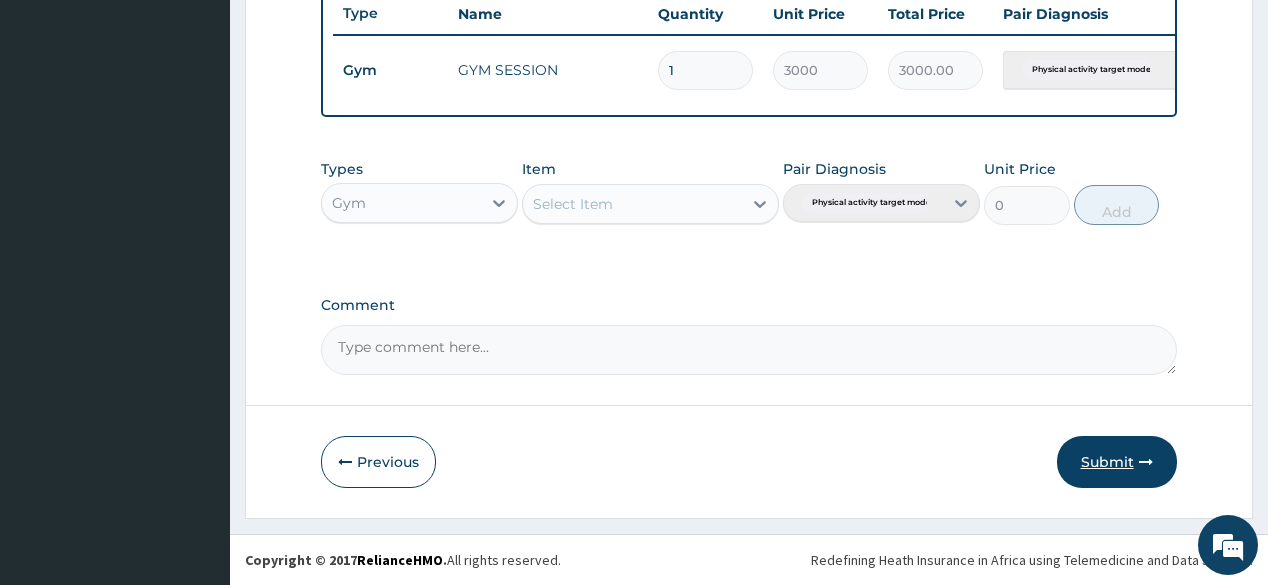 click on "Submit" at bounding box center (1117, 462) 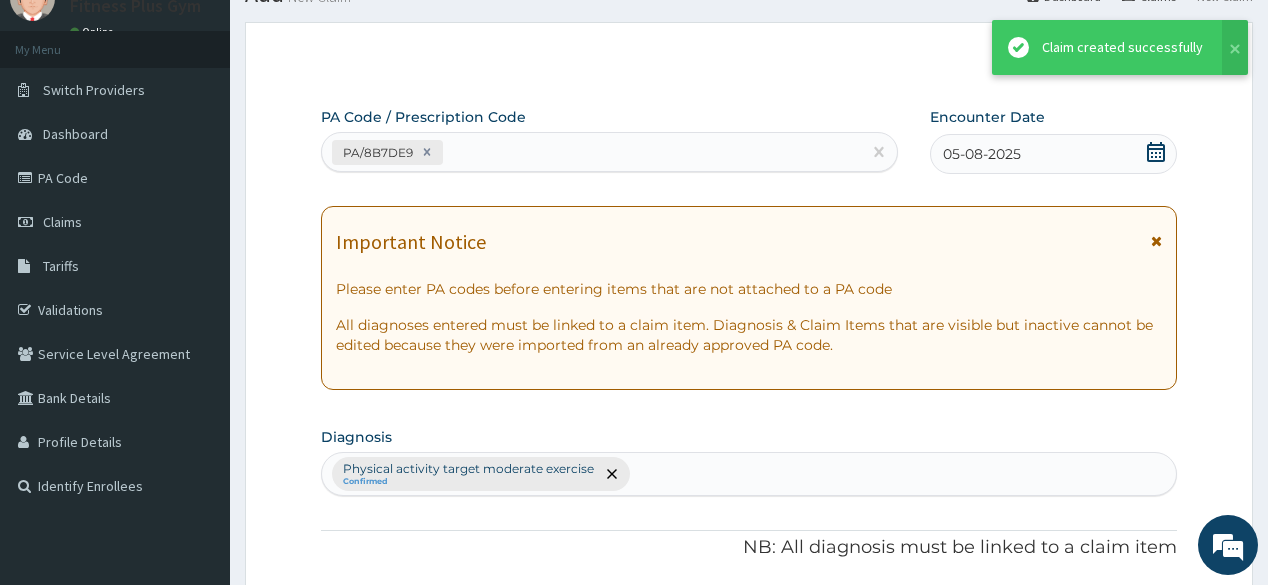 scroll, scrollTop: 771, scrollLeft: 0, axis: vertical 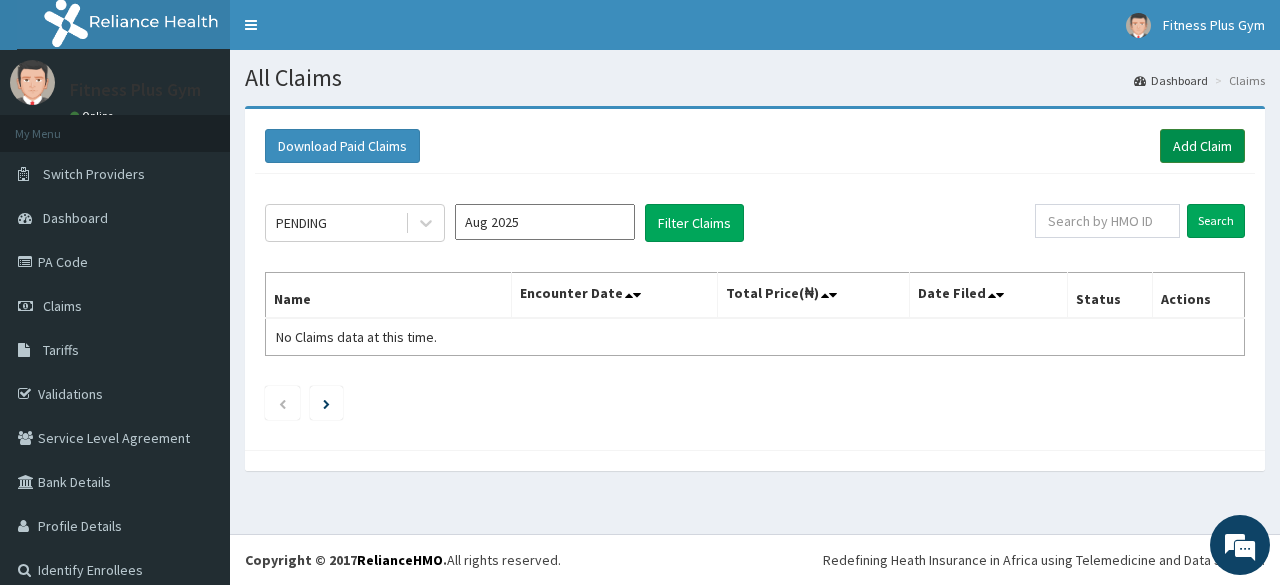 click on "Add Claim" at bounding box center [1202, 146] 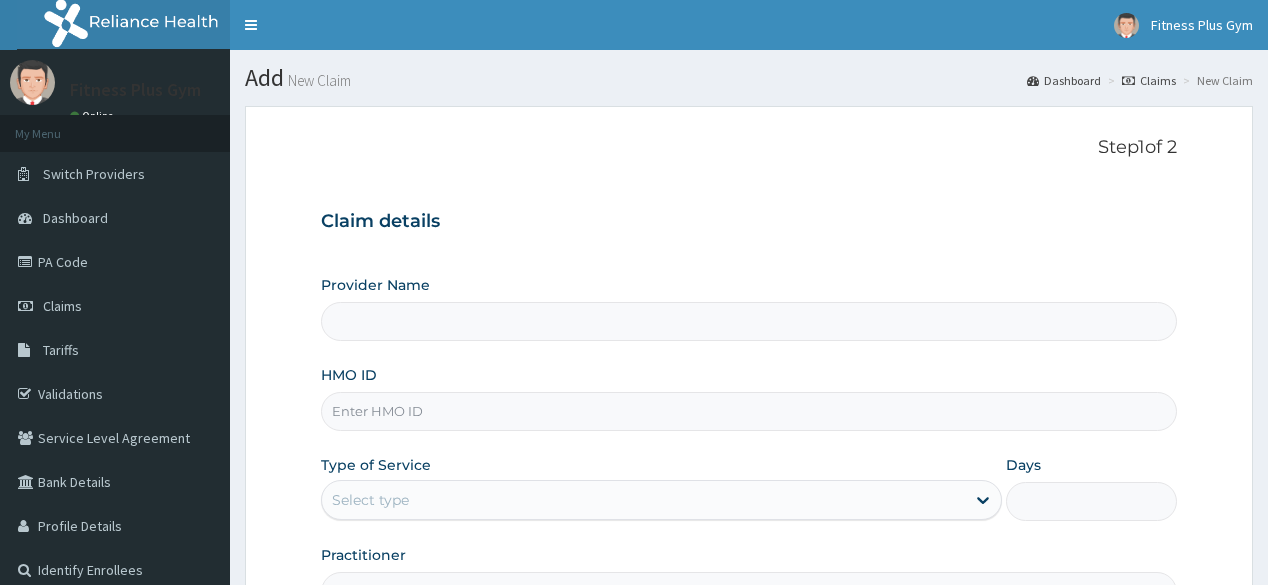scroll, scrollTop: 0, scrollLeft: 0, axis: both 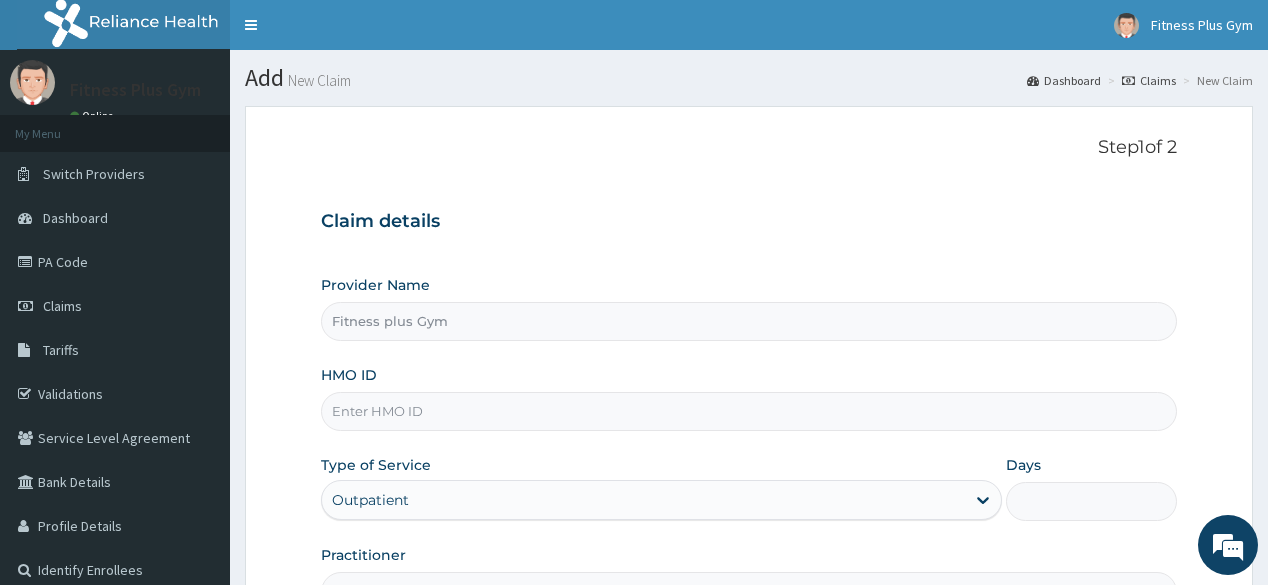 type on "Fitness plus Gym" 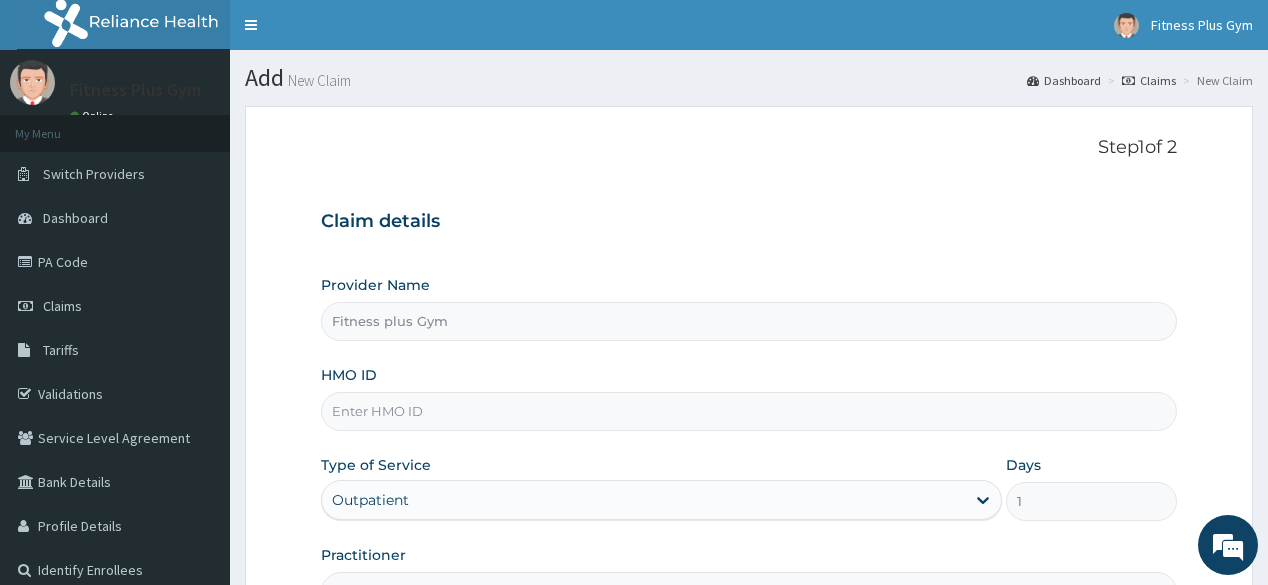 click on "HMO ID" at bounding box center (748, 411) 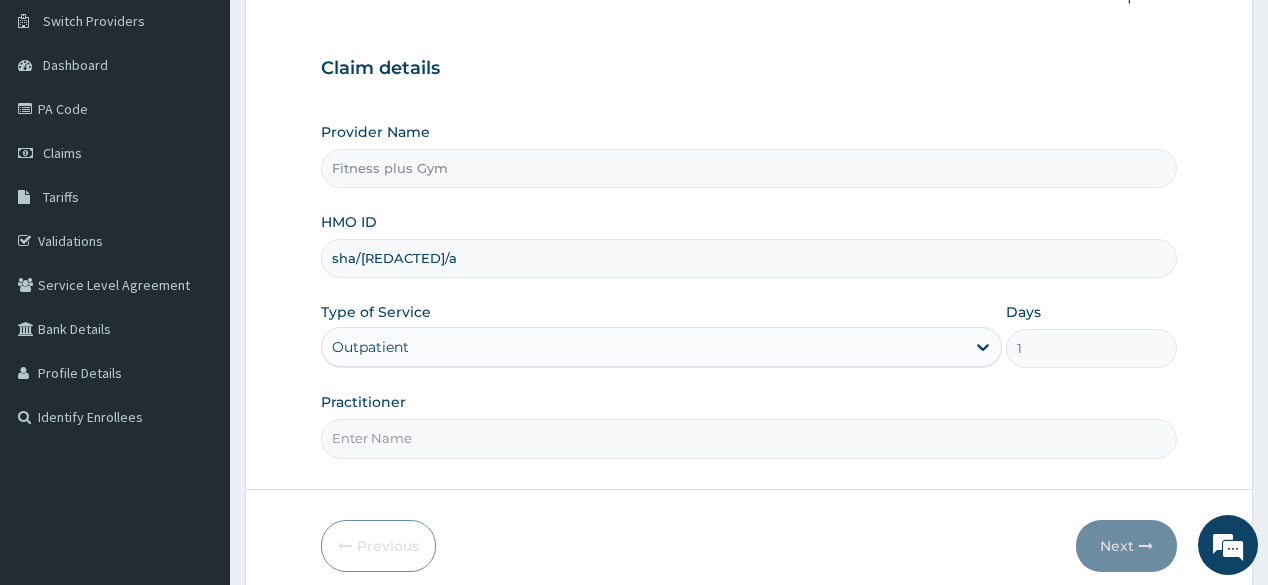 scroll, scrollTop: 234, scrollLeft: 0, axis: vertical 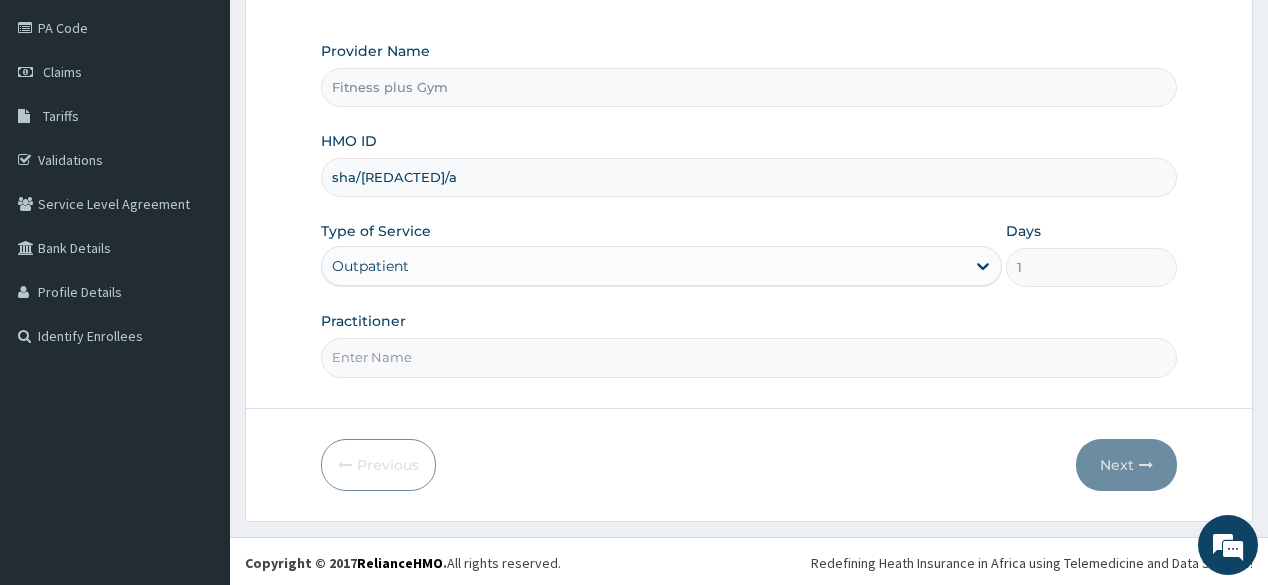 type on "sha/10026/a" 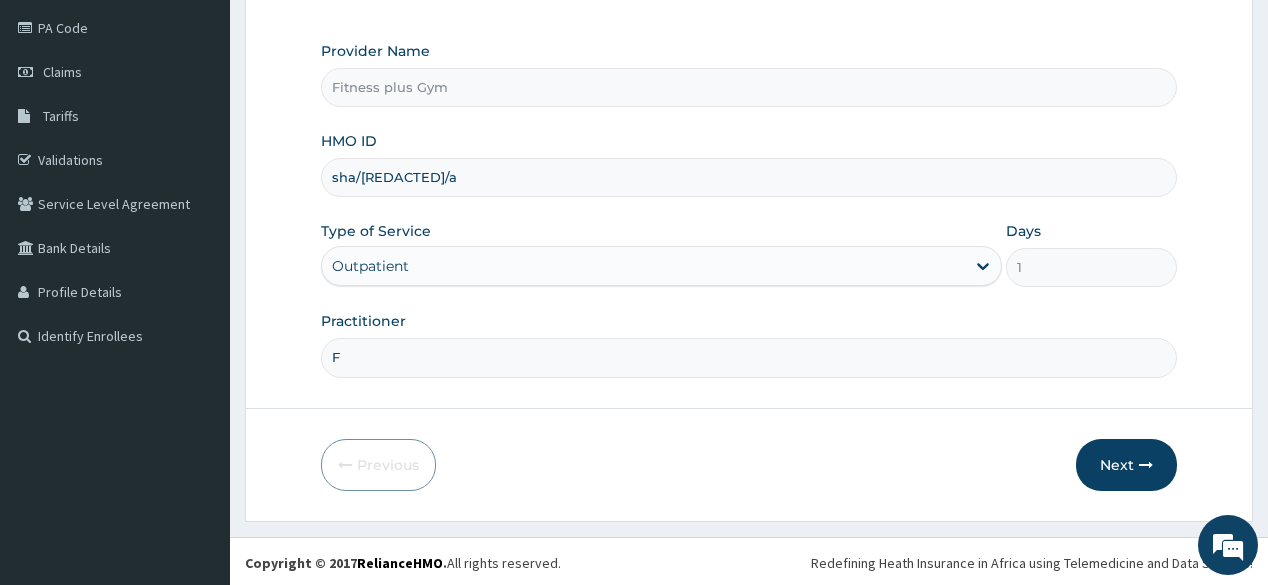 scroll, scrollTop: 0, scrollLeft: 0, axis: both 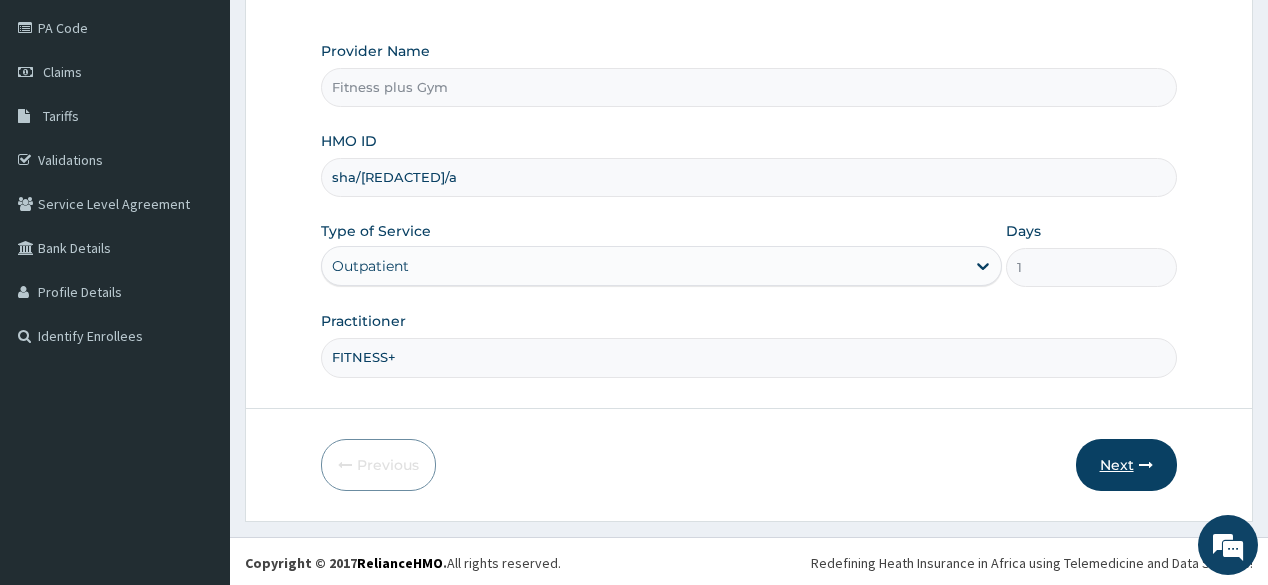 type on "FITNESS+" 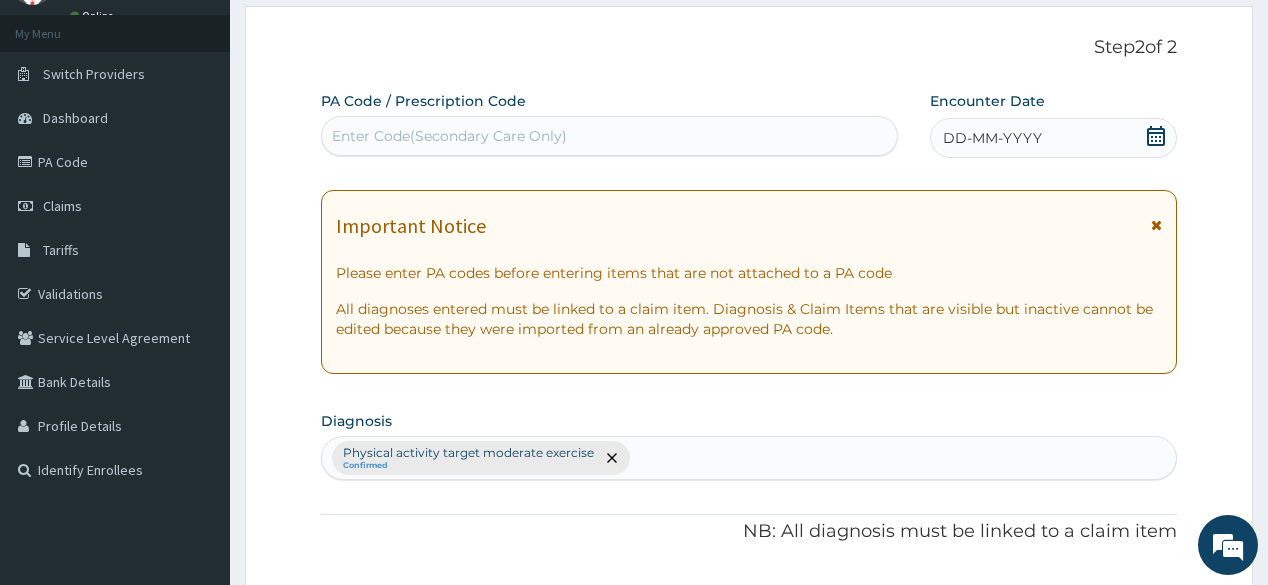 scroll, scrollTop: 0, scrollLeft: 0, axis: both 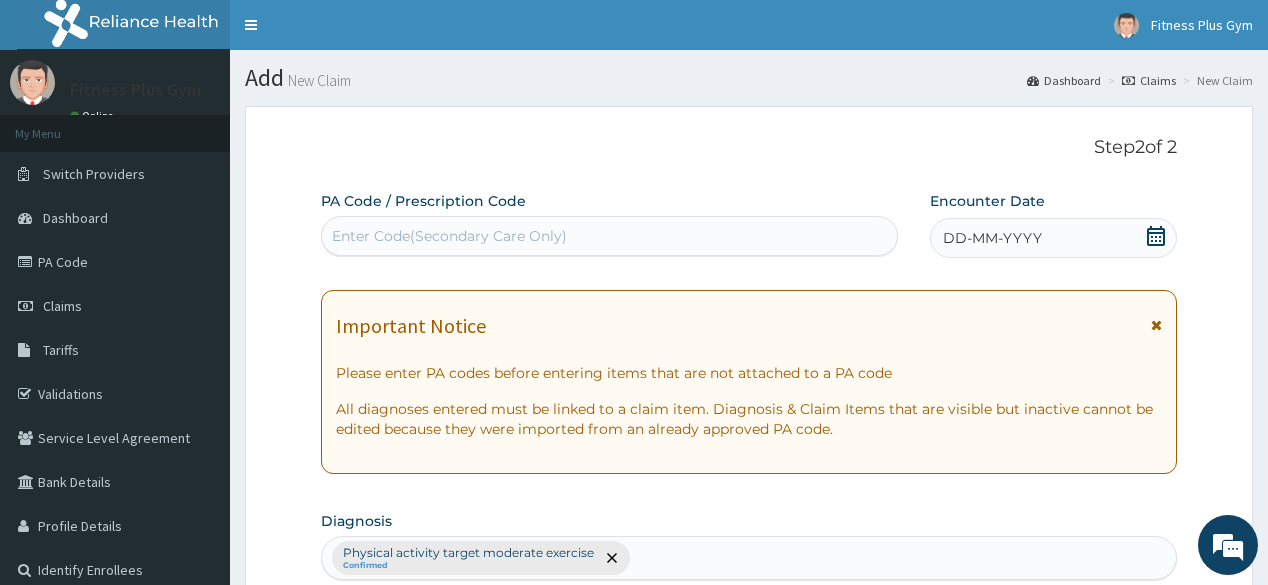 click on "Enter Code(Secondary Care Only)" at bounding box center (449, 236) 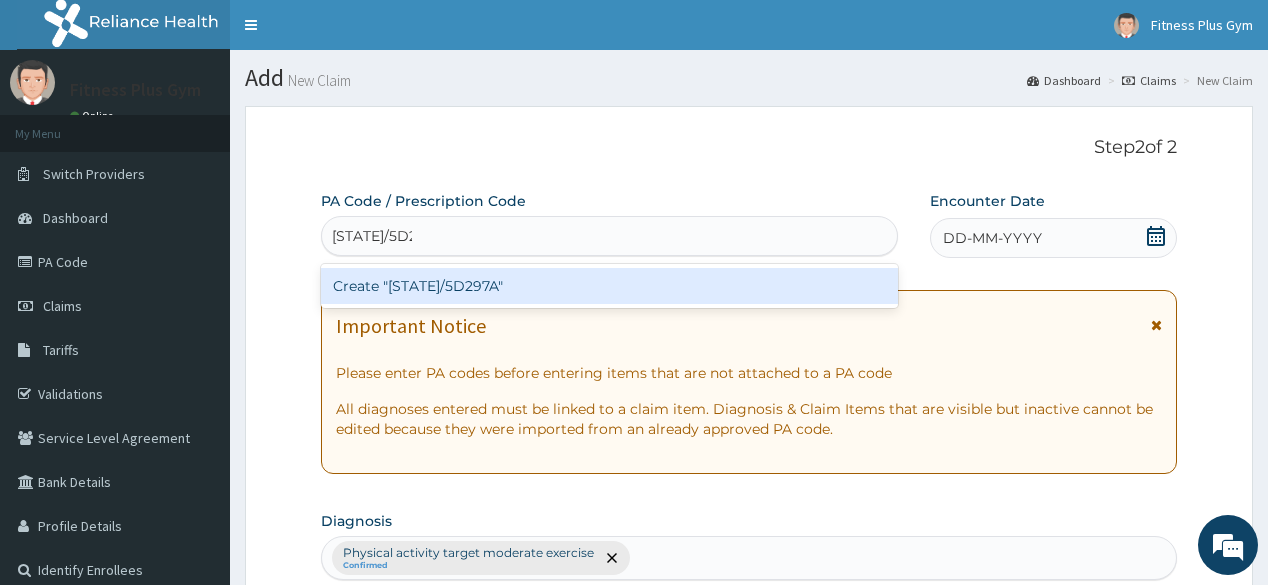 type on "PA/5D297A" 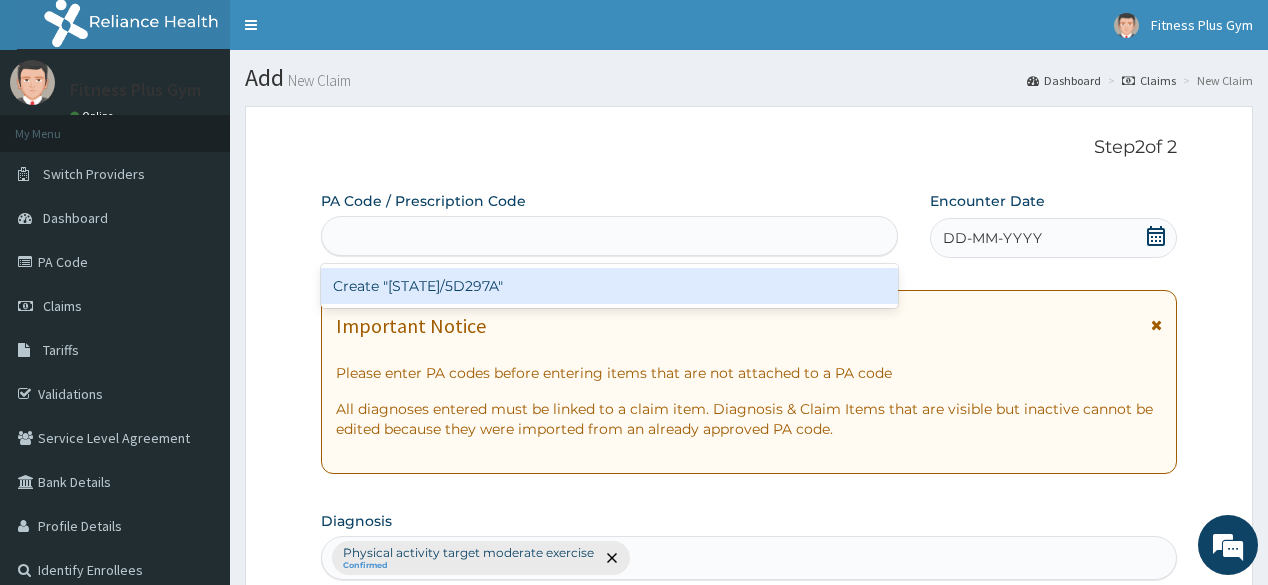 click on "PA Code / Prescription Code option Create "PA/5D297A" focused, 1 of 1. 1 result available for search term PA/5D297A. Use Up and Down to choose options, press Enter to select the currently focused option, press Escape to exit the menu, press Tab to select the option and exit the menu. PA/5D297A Create "PA/5D297A" Encounter Date DD-MM-YYYY Important Notice Please enter PA codes before entering items that are not attached to a PA code   All diagnoses entered must be linked to a claim item. Diagnosis & Claim Items that are visible but inactive cannot be edited because they were imported from an already approved PA code. Diagnosis Physical activity target moderate exercise Confirmed NB: All diagnosis must be linked to a claim item Claim Items No claim item Types Select Type Item Select Item Pair Diagnosis Physical activity target moder... Unit Price 0 Add Comment" at bounding box center (748, 711) 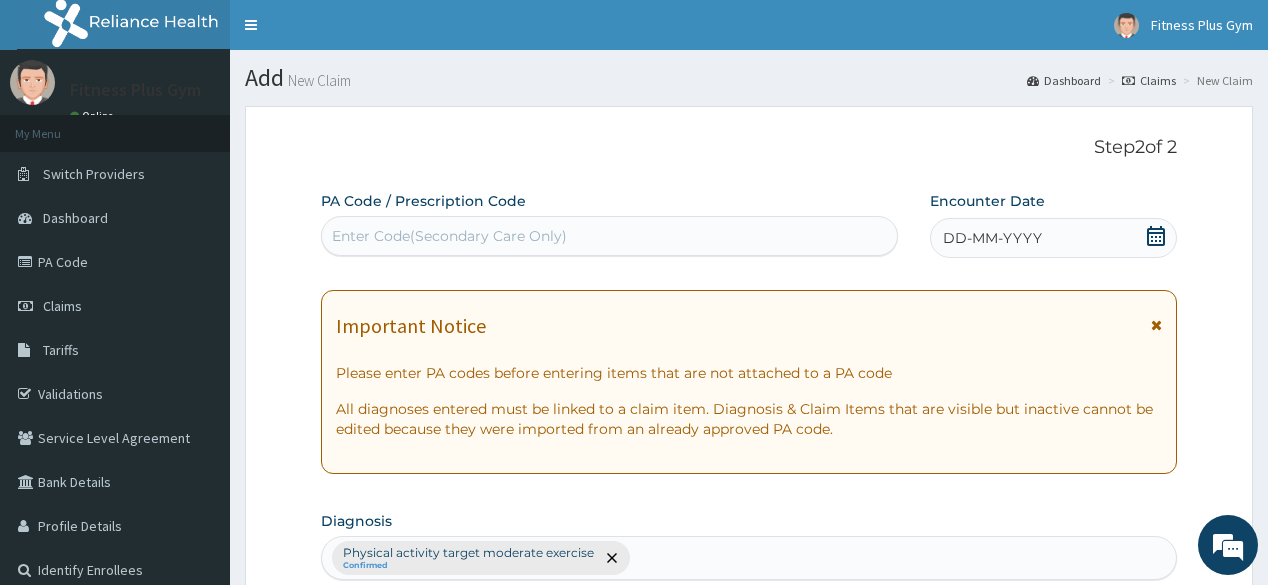 click on "Enter Code(Secondary Care Only)" at bounding box center [449, 236] 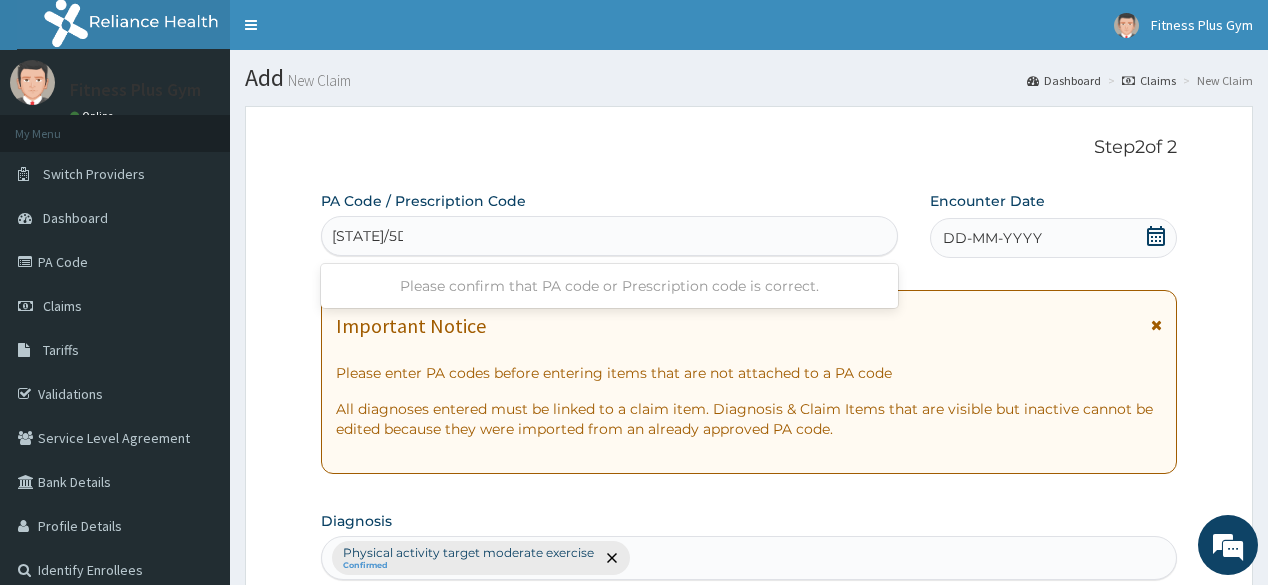 type on "PA/5D297A" 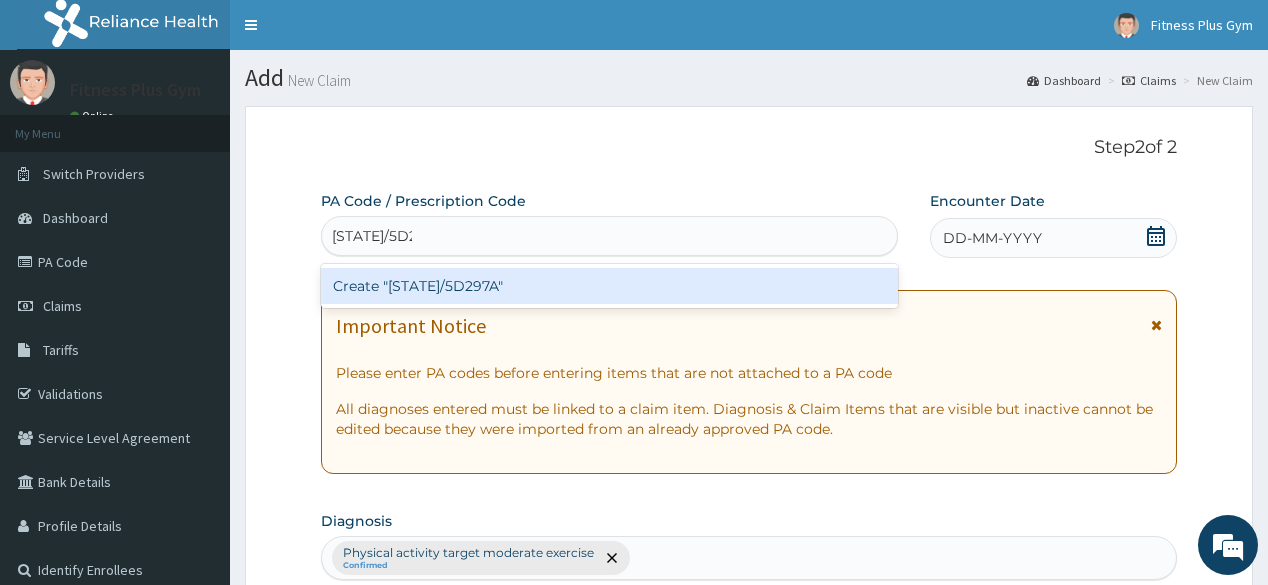 click on "Create "PA/5D297A"" at bounding box center (609, 286) 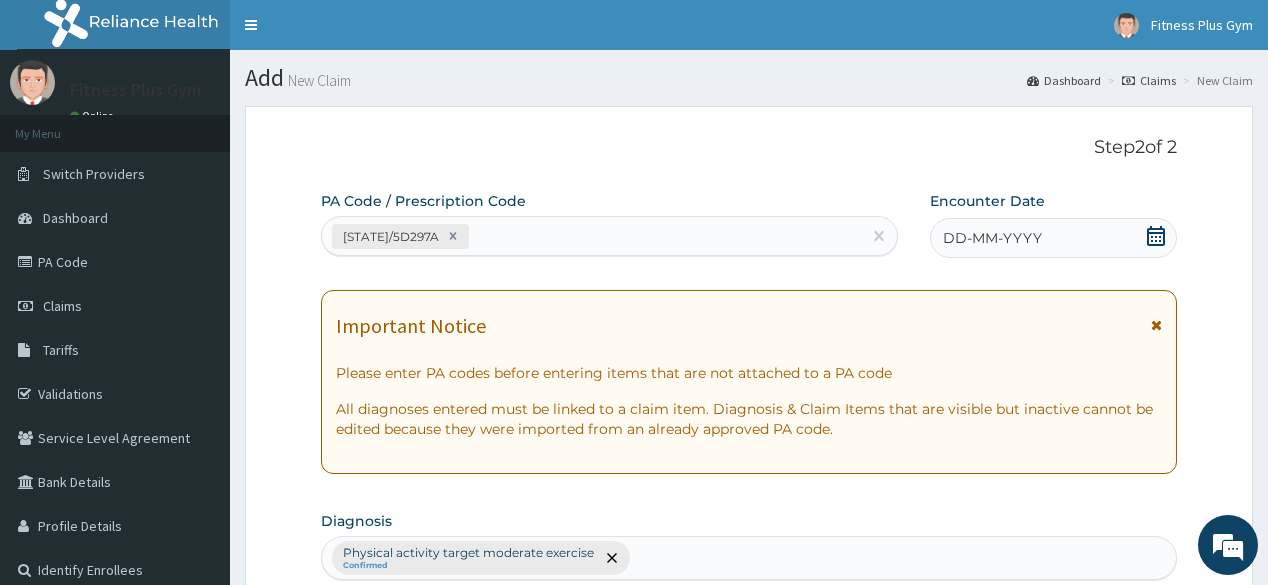 click on "DD-MM-YYYY" at bounding box center [992, 238] 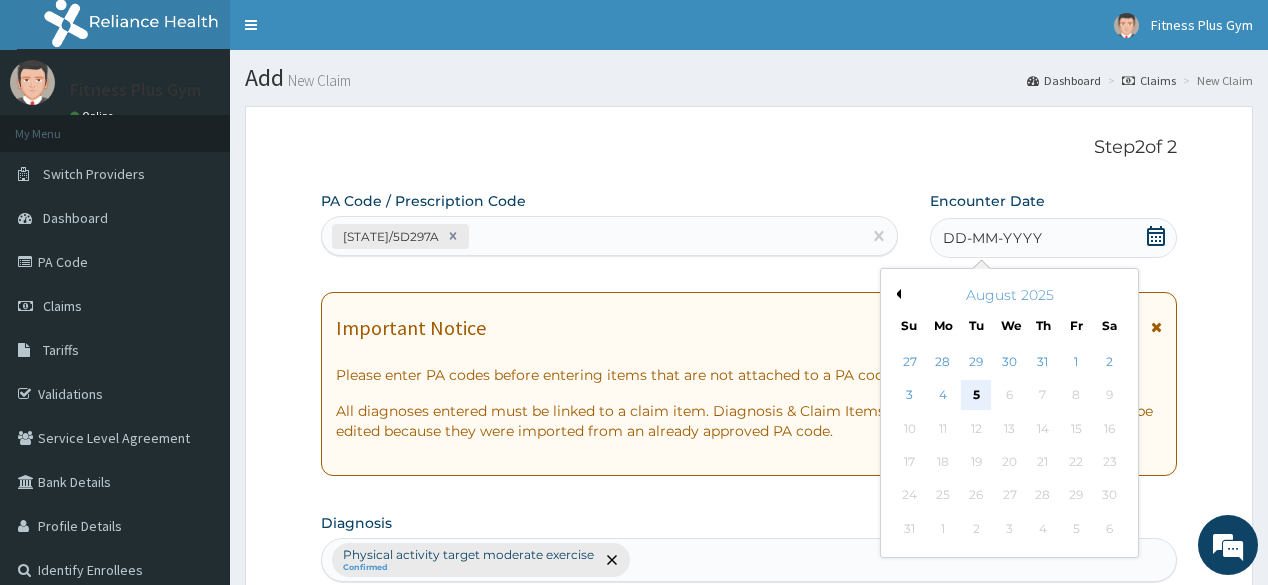 click on "5" at bounding box center (976, 396) 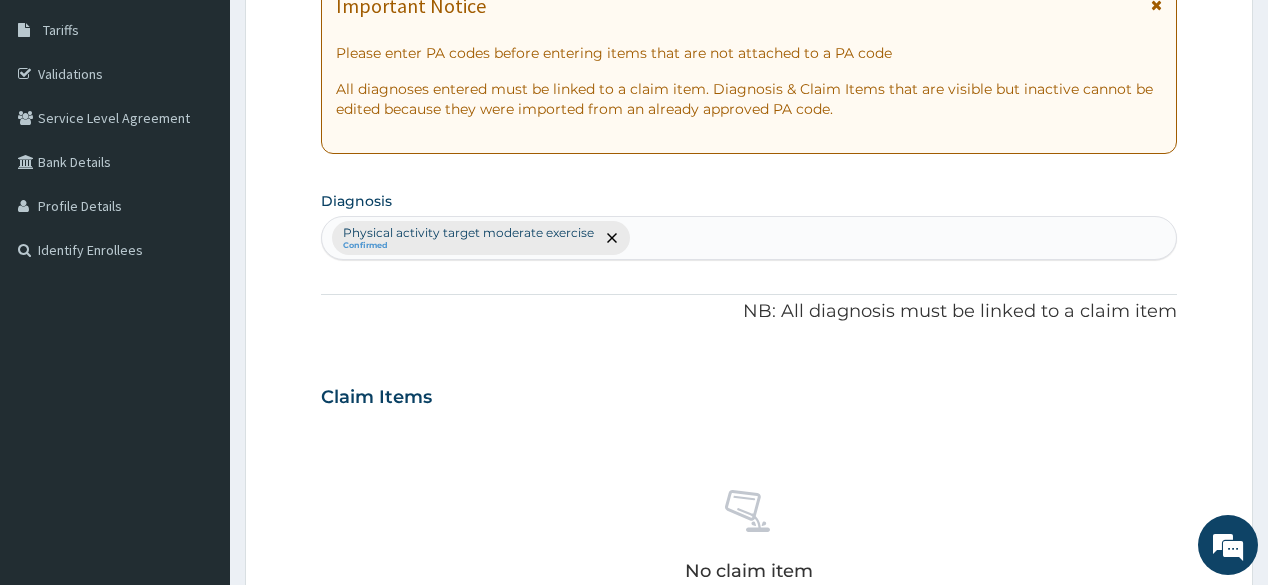 scroll, scrollTop: 640, scrollLeft: 0, axis: vertical 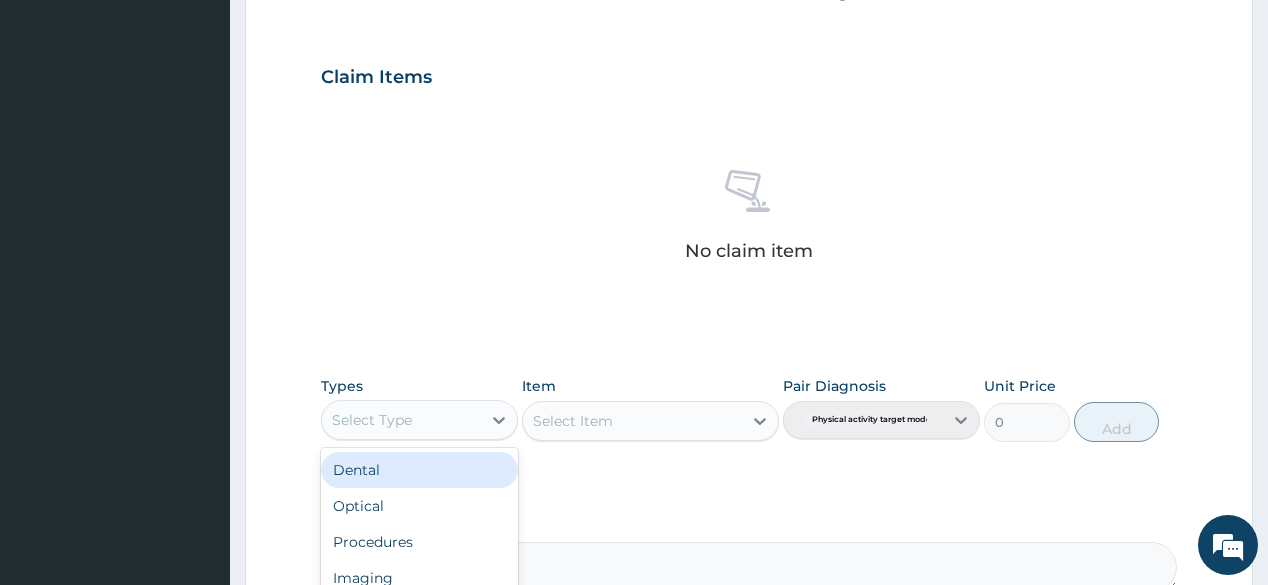 click on "Select Type" at bounding box center (401, 420) 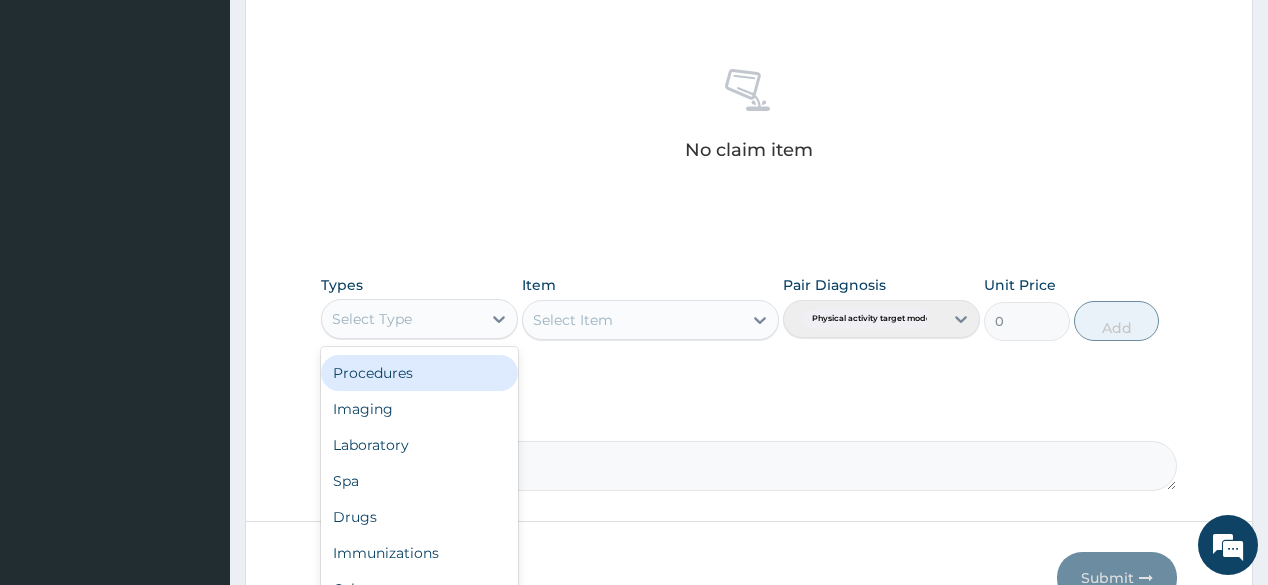 scroll, scrollTop: 855, scrollLeft: 0, axis: vertical 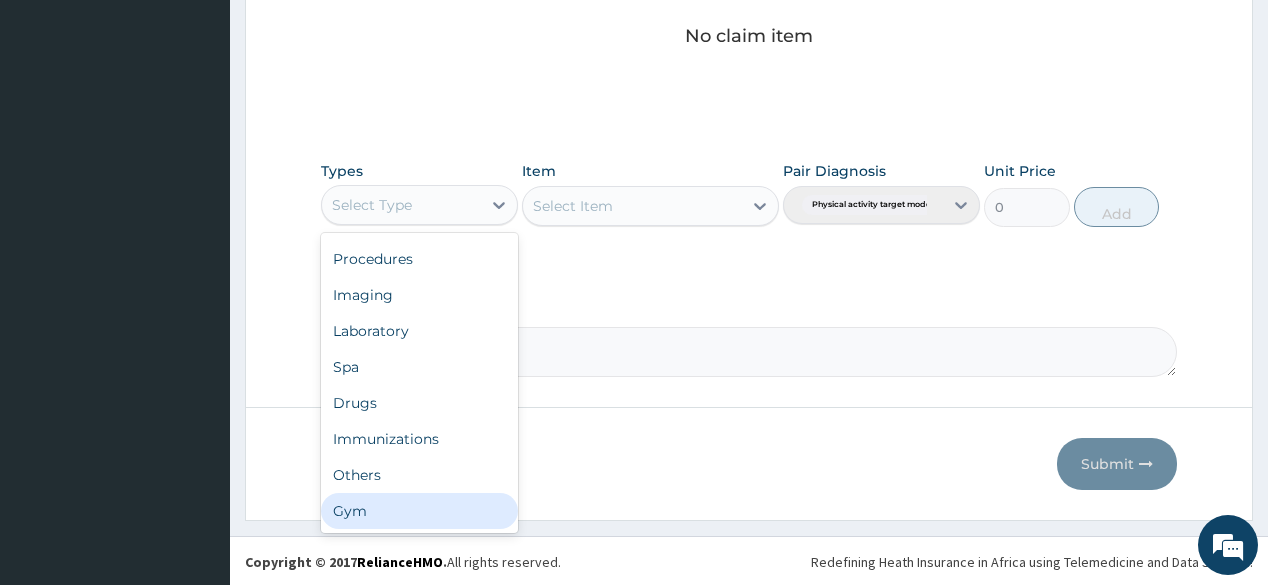 drag, startPoint x: 394, startPoint y: 513, endPoint x: 380, endPoint y: 515, distance: 14.142136 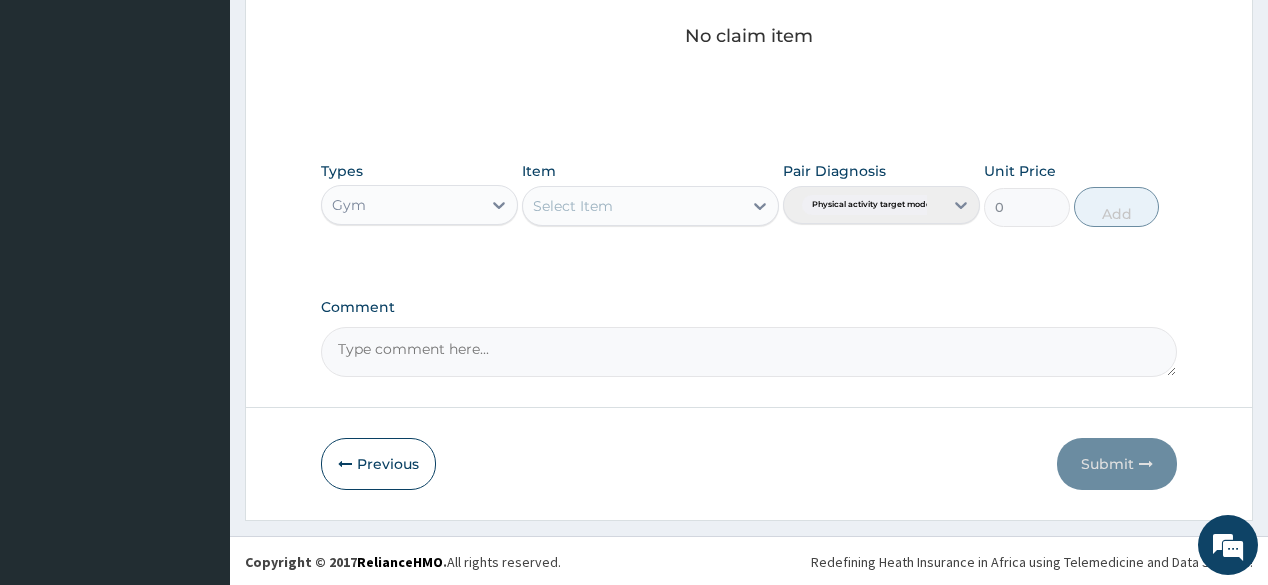 click on "Select Item" at bounding box center (632, 206) 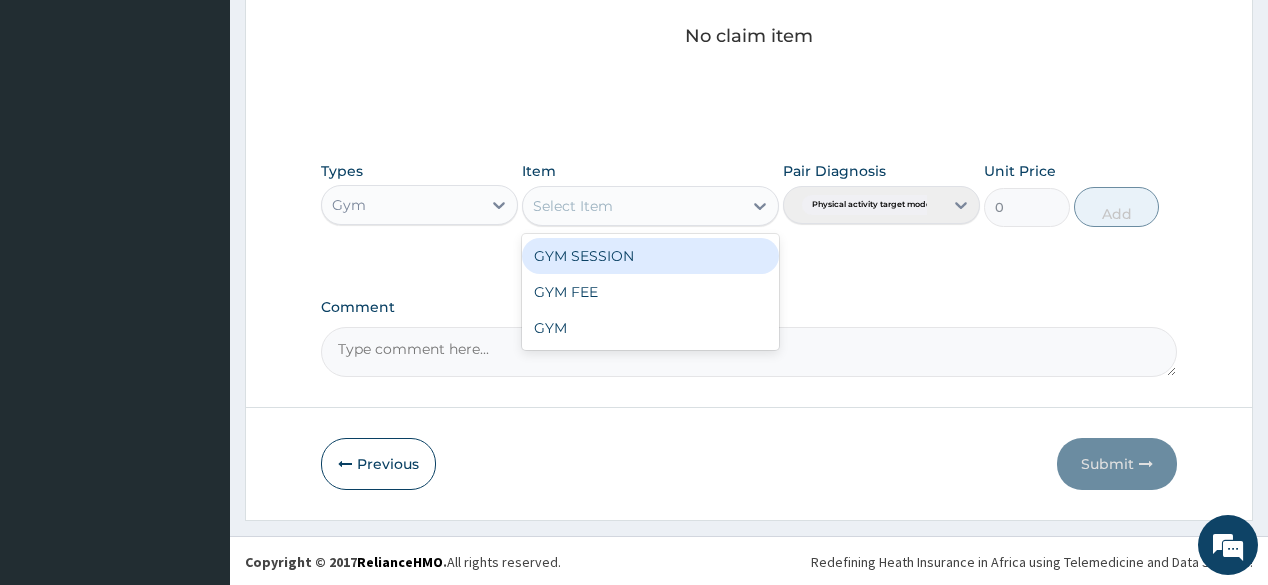 click on "GYM SESSION" at bounding box center (650, 256) 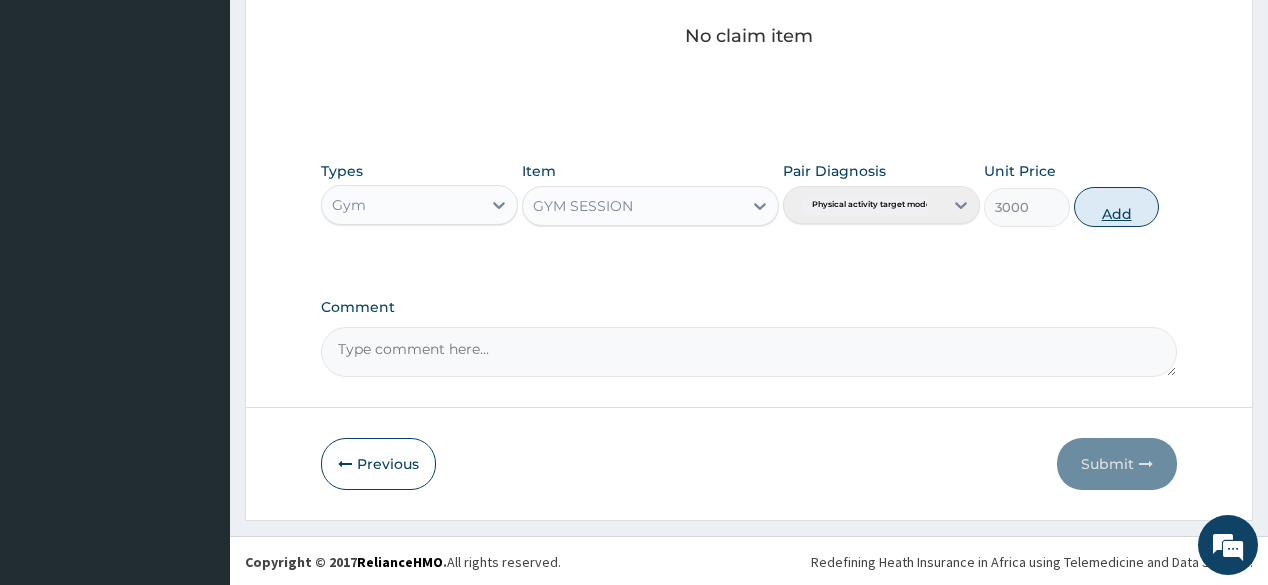 click on "Add" at bounding box center (1117, 207) 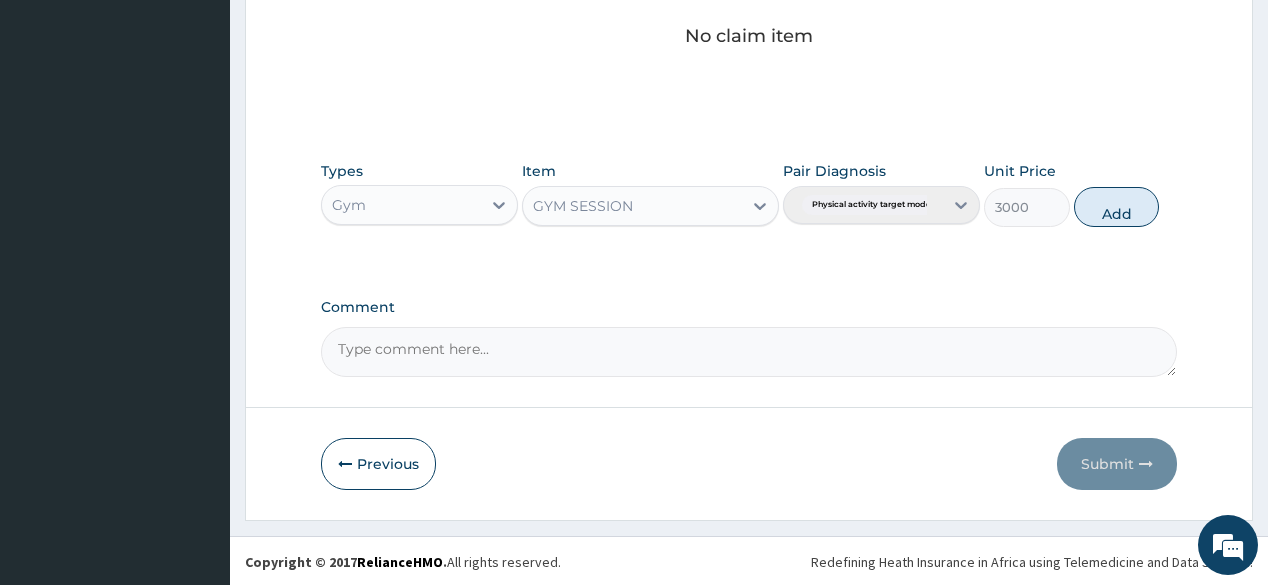 type on "0" 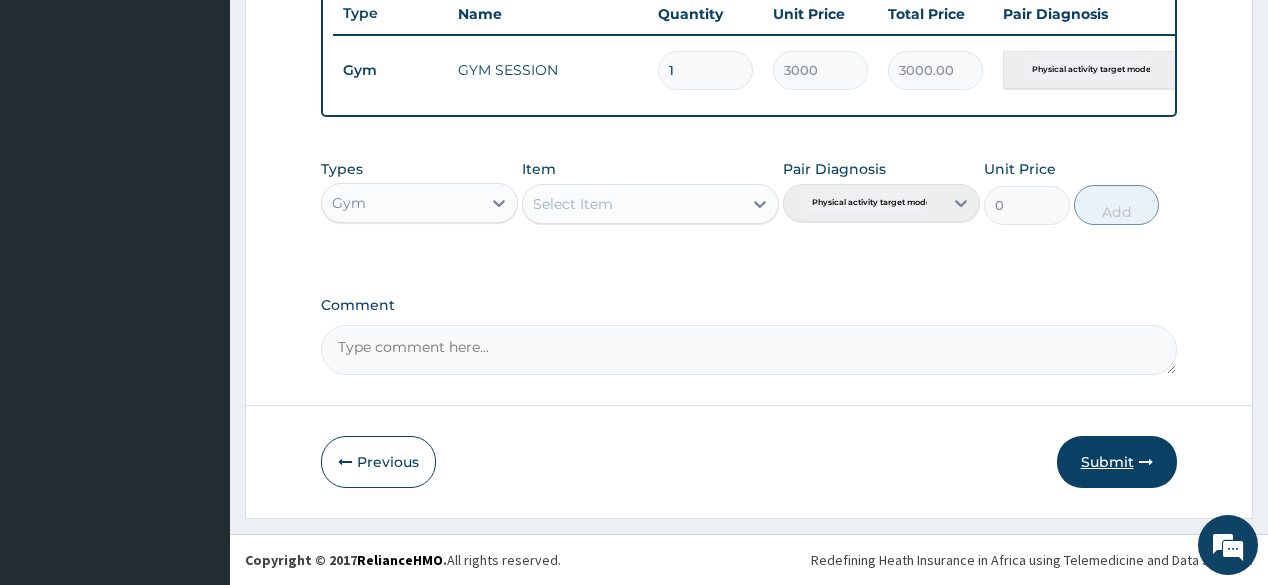 click on "Submit" at bounding box center [1117, 462] 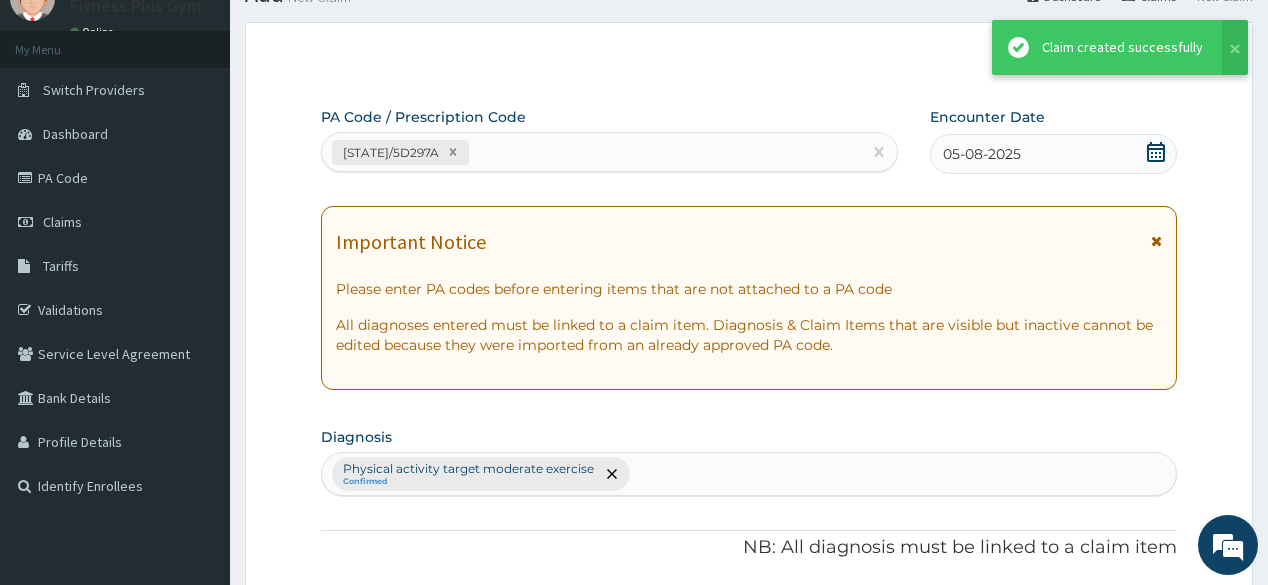 scroll, scrollTop: 771, scrollLeft: 0, axis: vertical 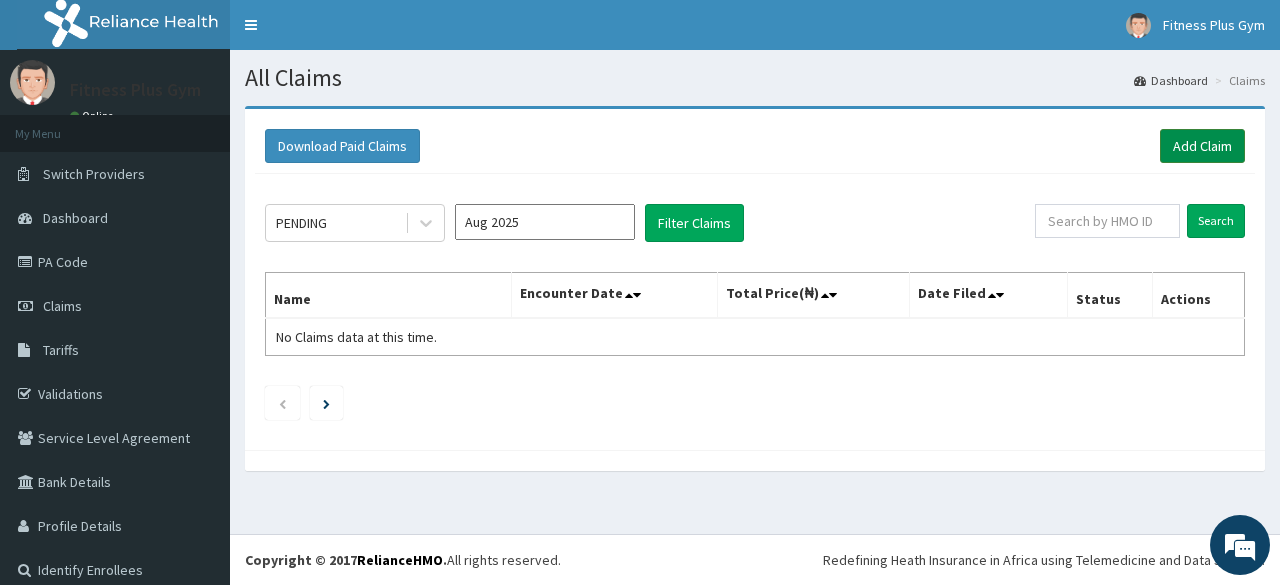 click on "Add Claim" at bounding box center [1202, 146] 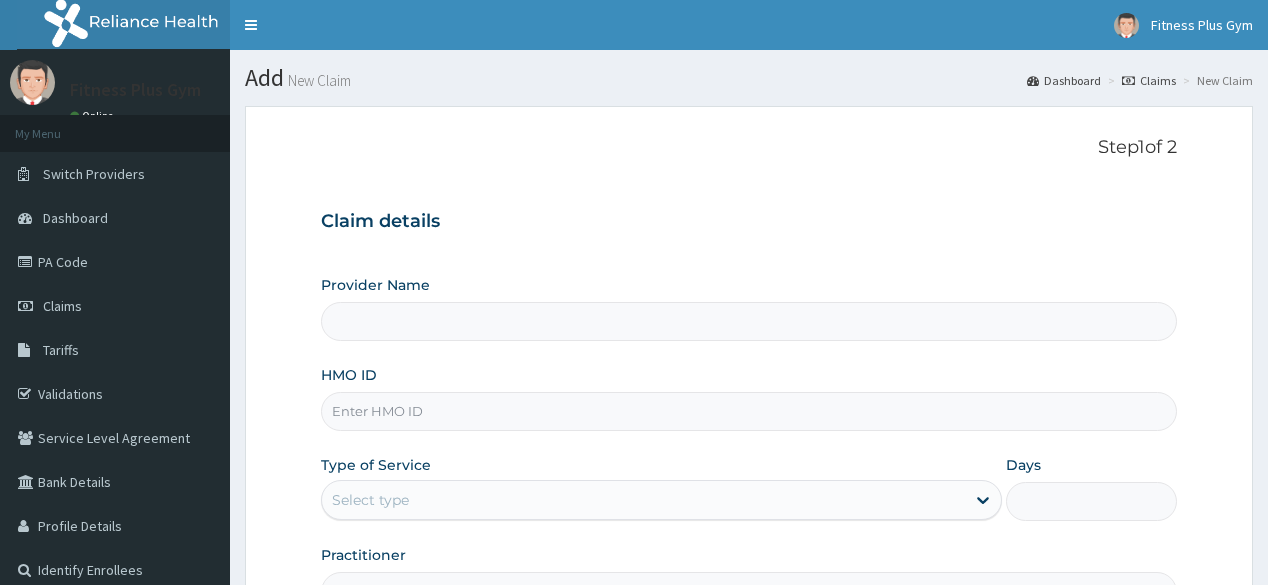 scroll, scrollTop: 0, scrollLeft: 0, axis: both 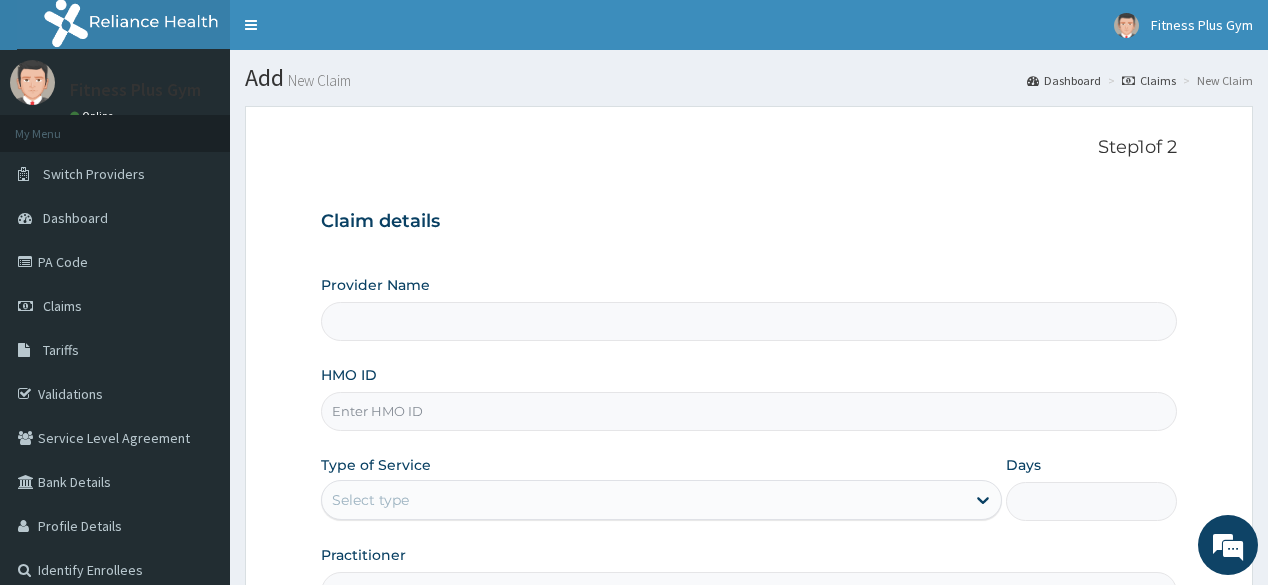 click on "HMO ID" at bounding box center (748, 411) 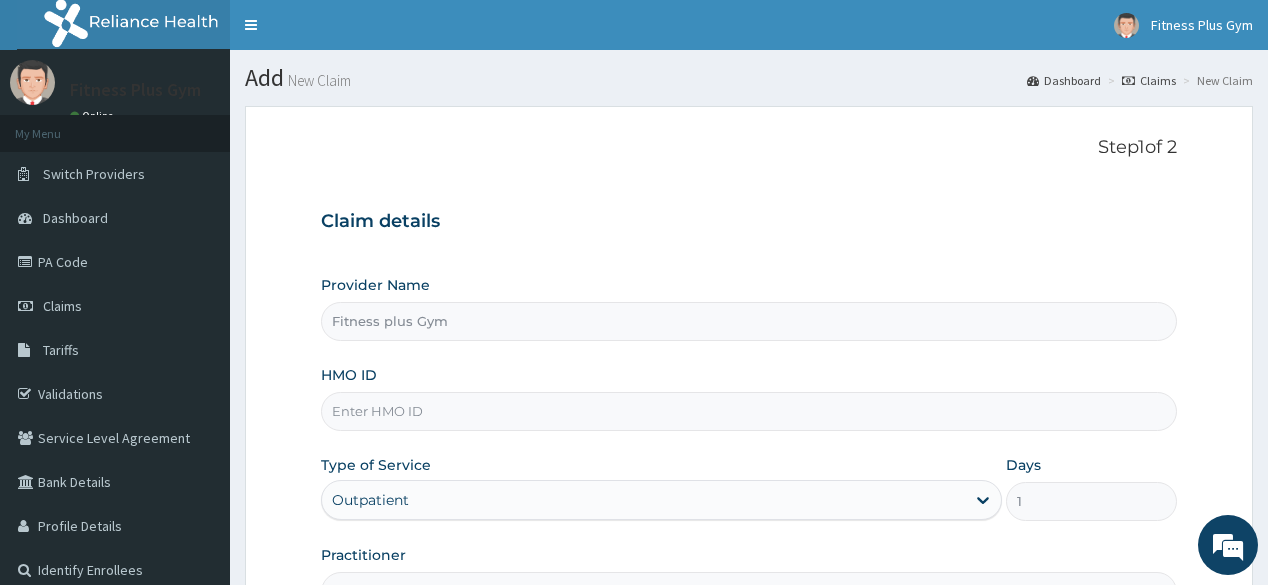 scroll, scrollTop: 0, scrollLeft: 0, axis: both 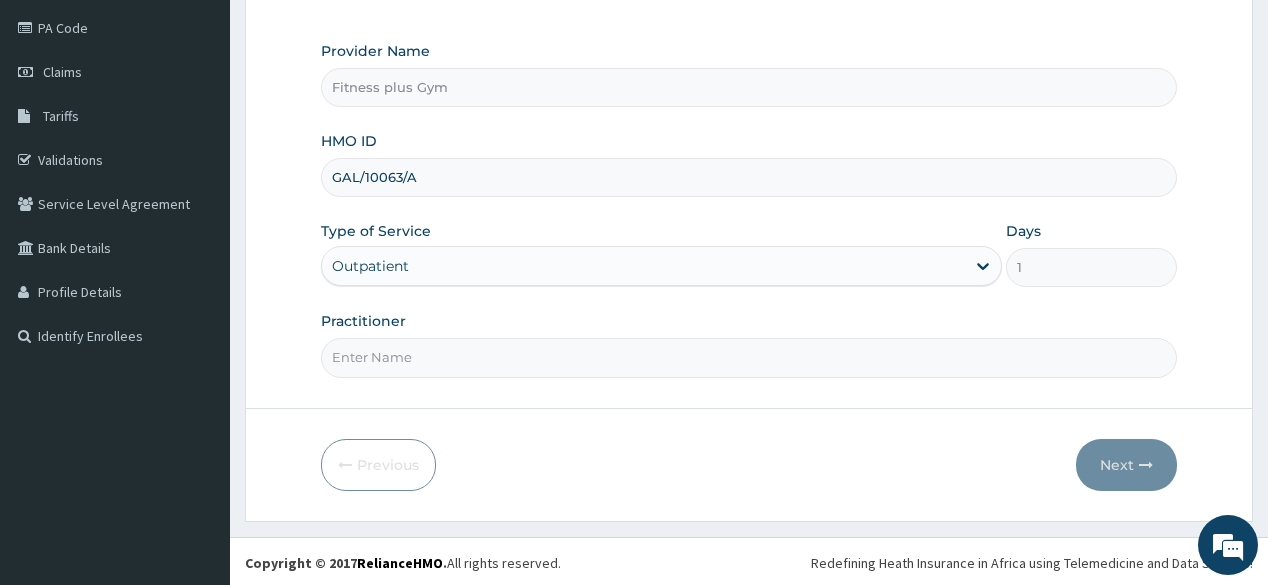 type on "GAL/10063/A" 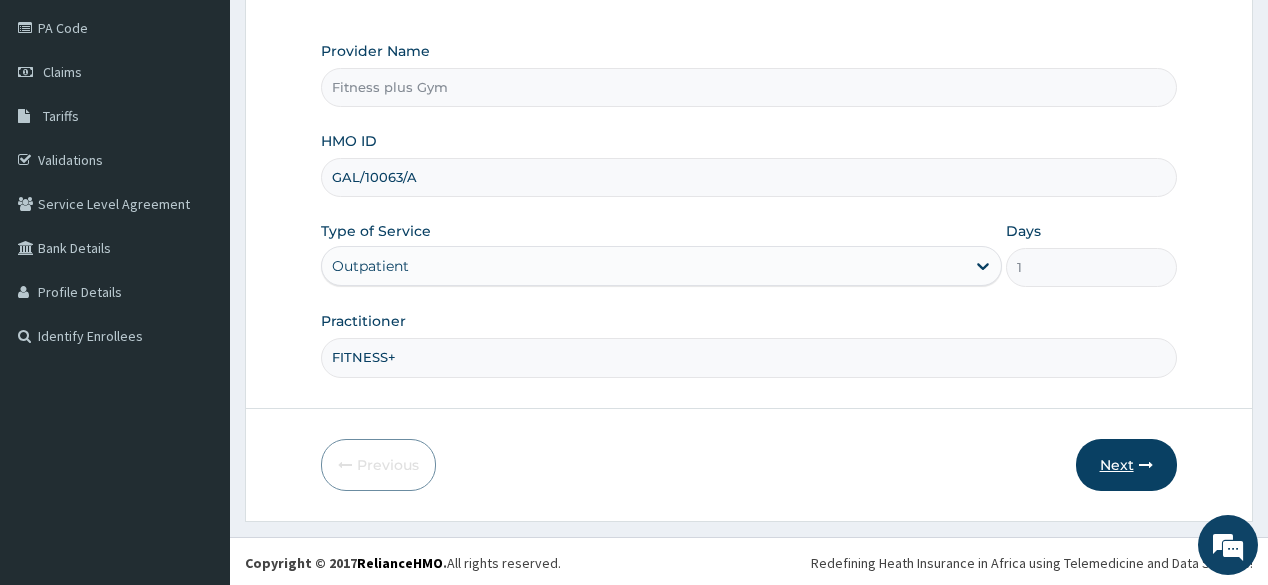 type on "FITNESS+" 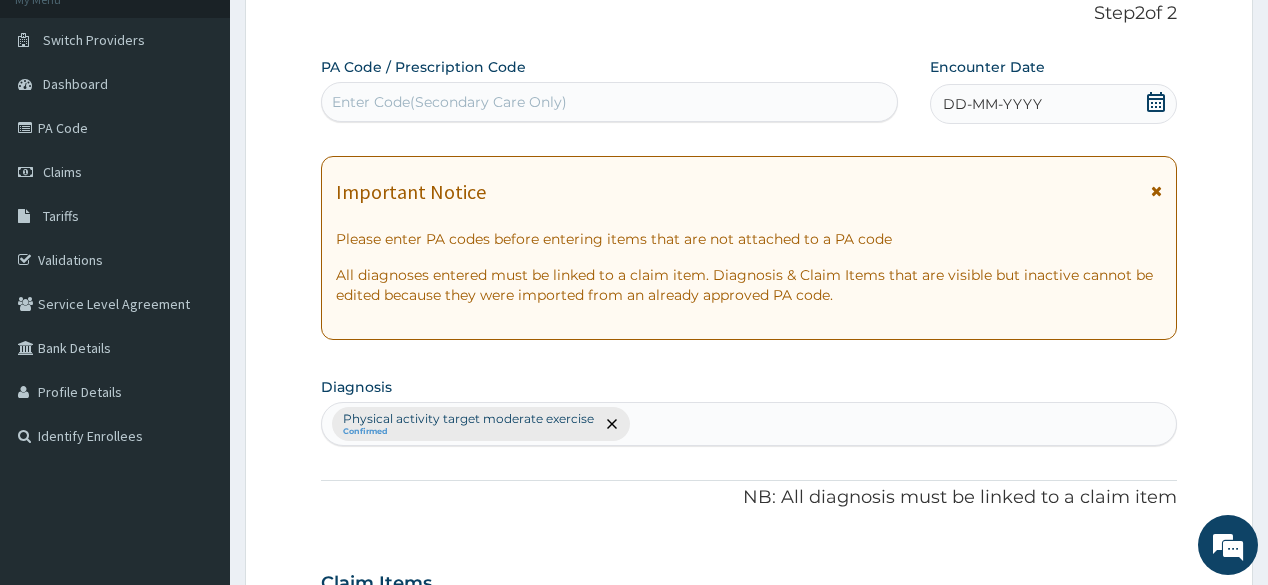 scroll, scrollTop: 74, scrollLeft: 0, axis: vertical 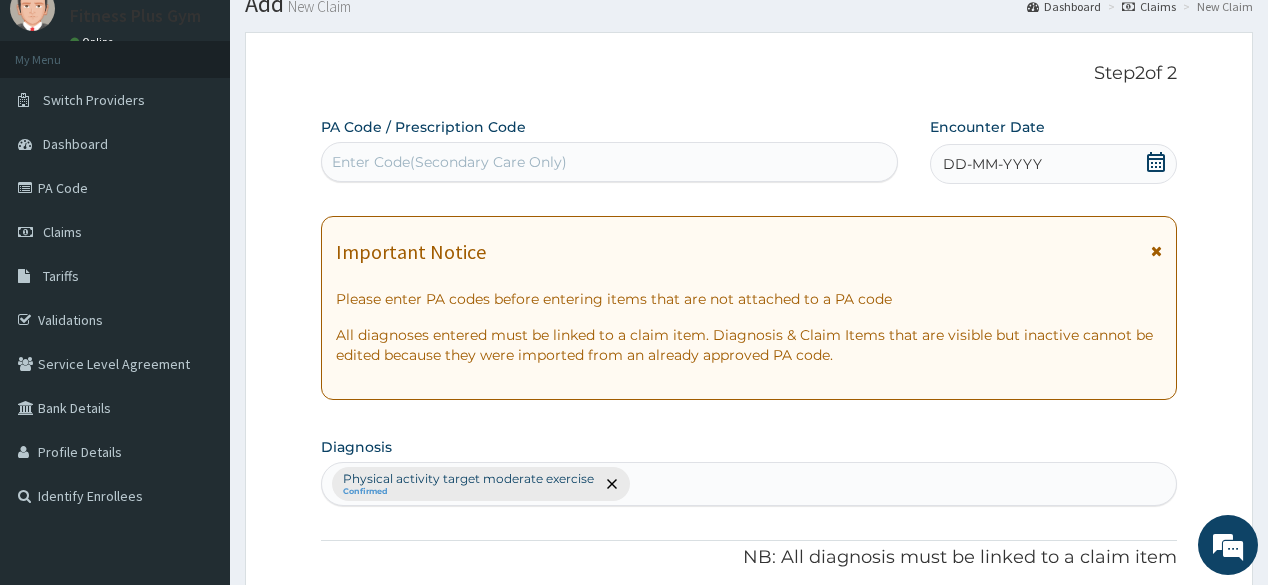 click on "Enter Code(Secondary Care Only)" at bounding box center (609, 162) 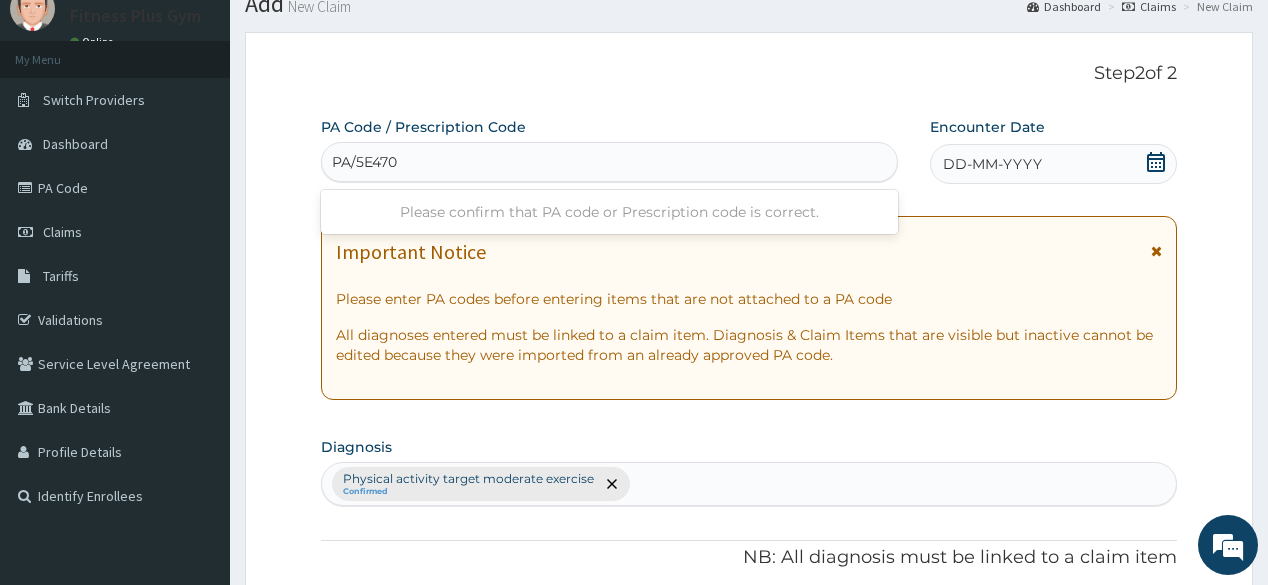 type on "PA/5E470A" 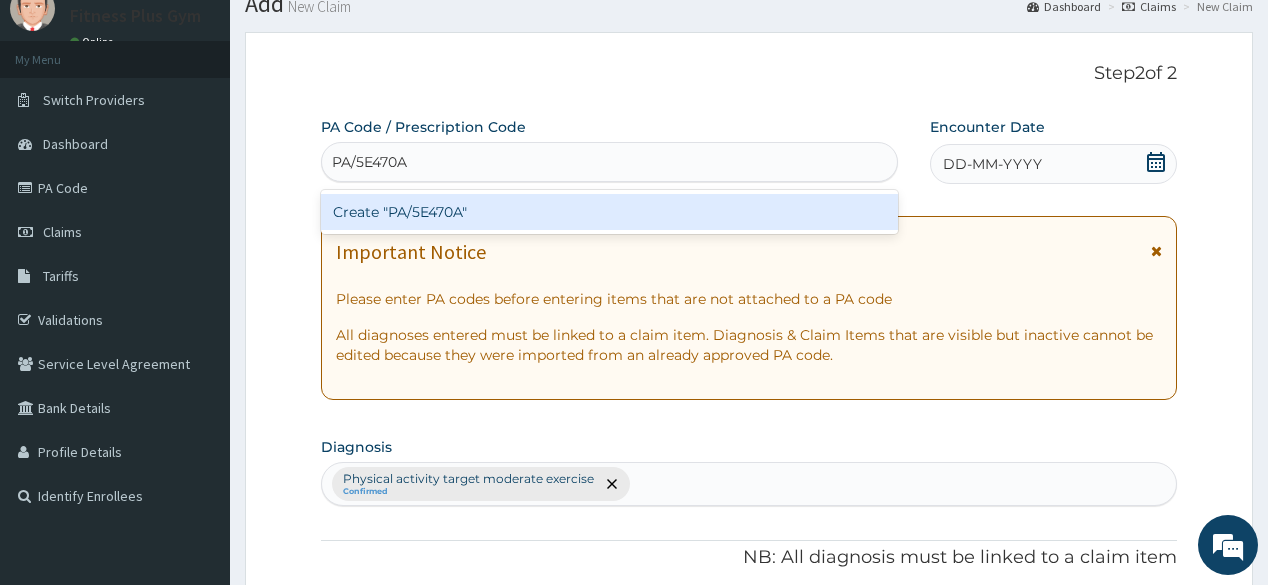 click on "Create "PA/5E470A"" at bounding box center [609, 212] 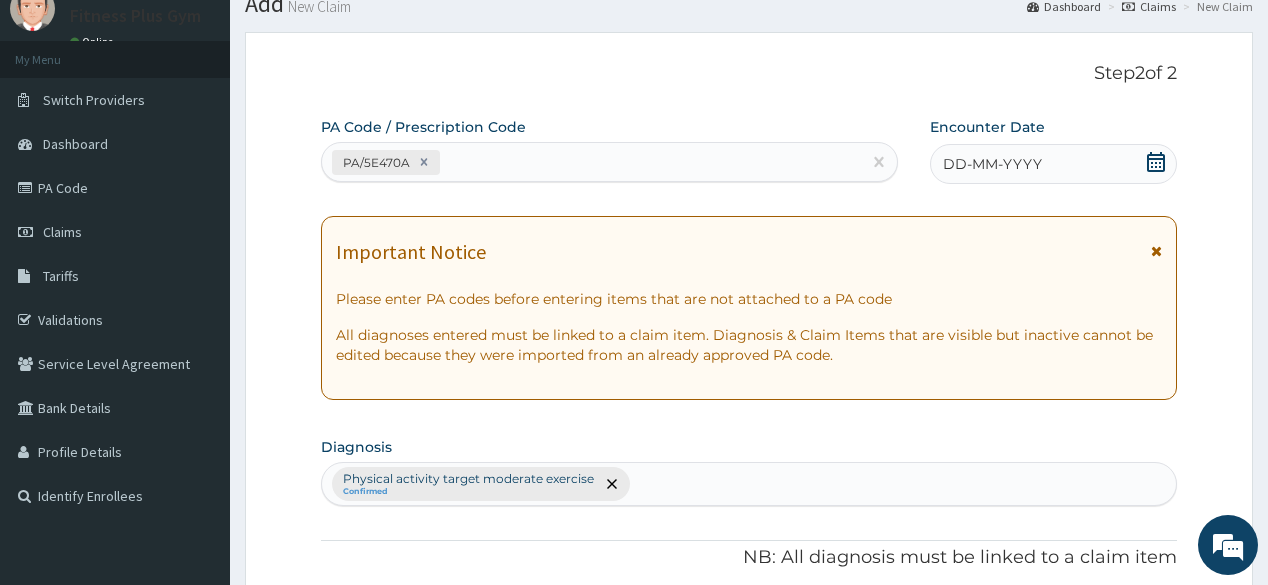 click on "DD-MM-YYYY" at bounding box center (992, 164) 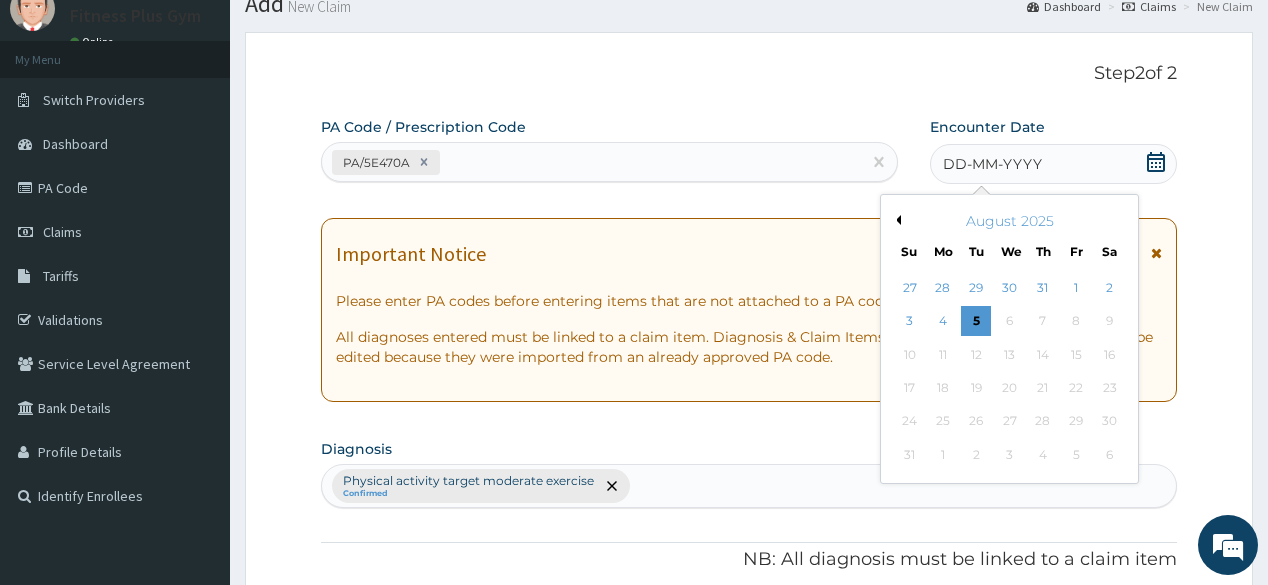click on "5" at bounding box center [976, 322] 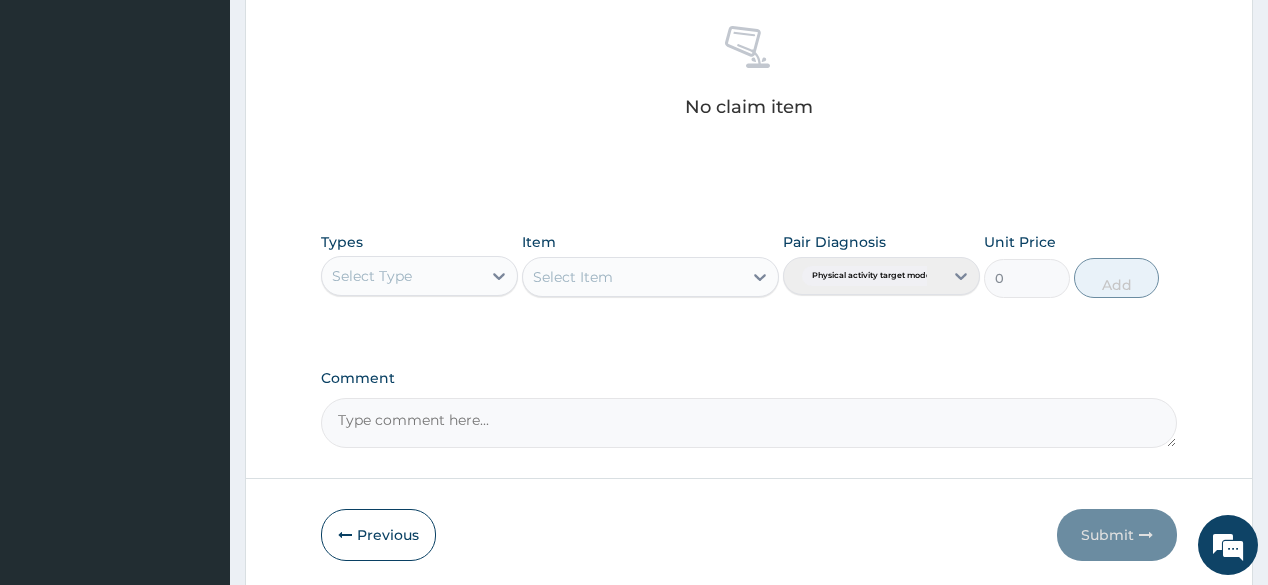 scroll, scrollTop: 855, scrollLeft: 0, axis: vertical 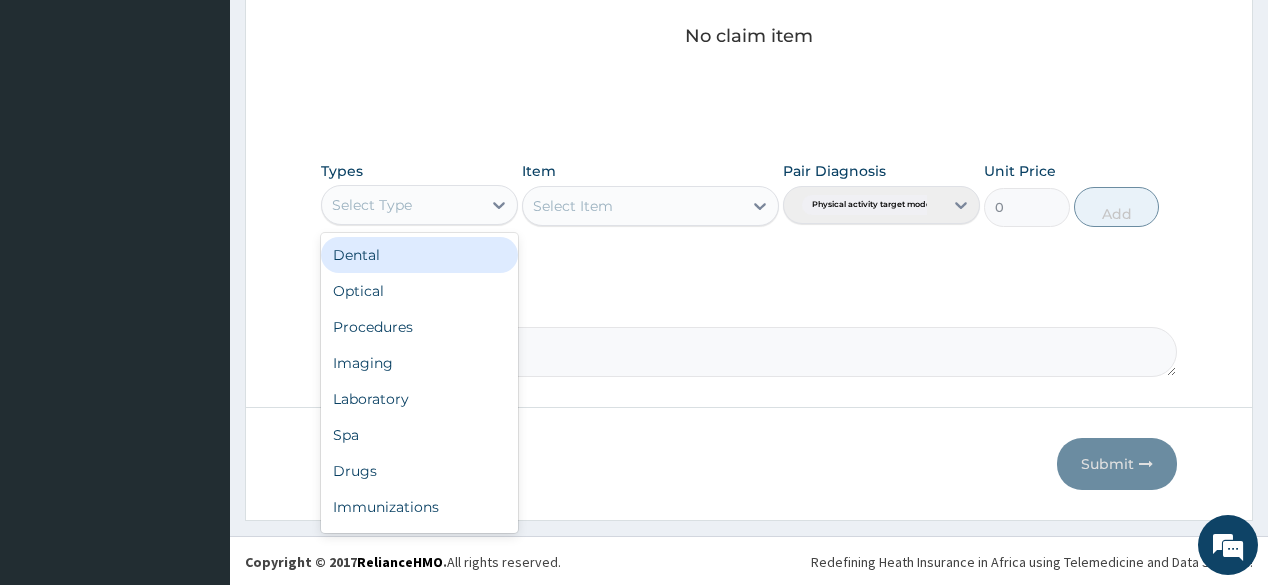 click on "Select Type" at bounding box center (401, 205) 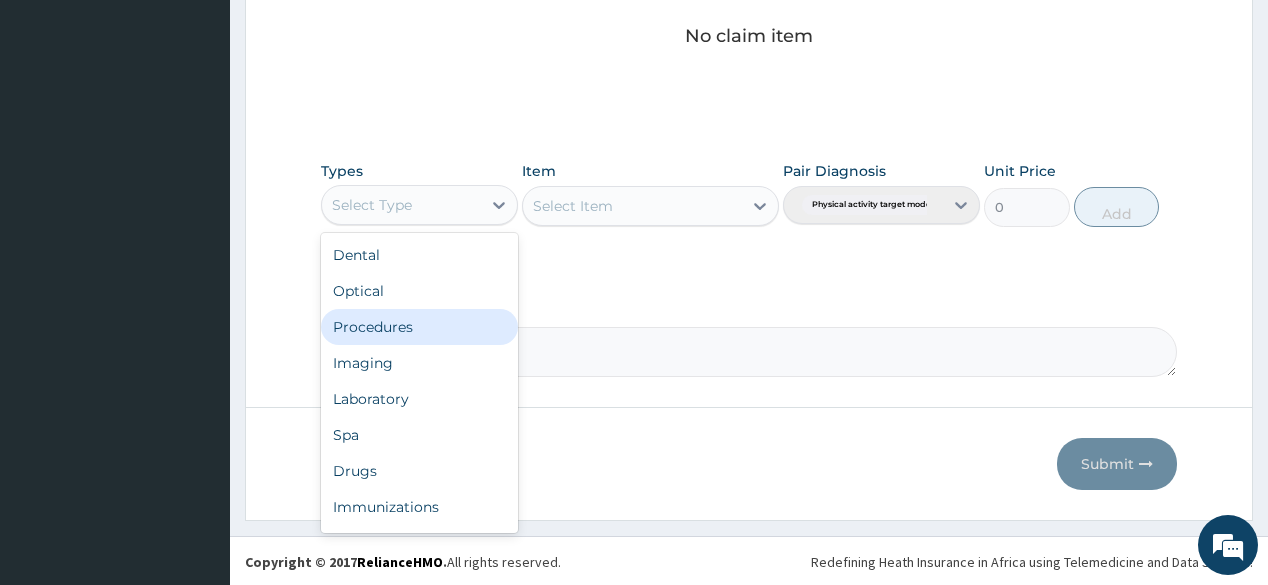 scroll, scrollTop: 68, scrollLeft: 0, axis: vertical 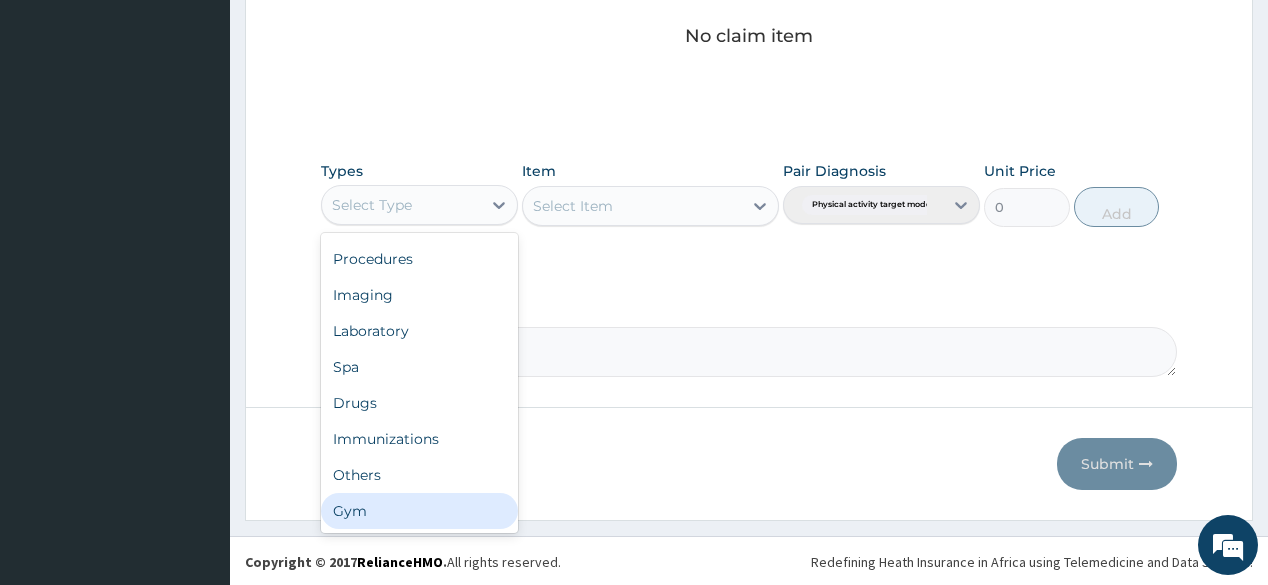 click on "Gym" at bounding box center (419, 511) 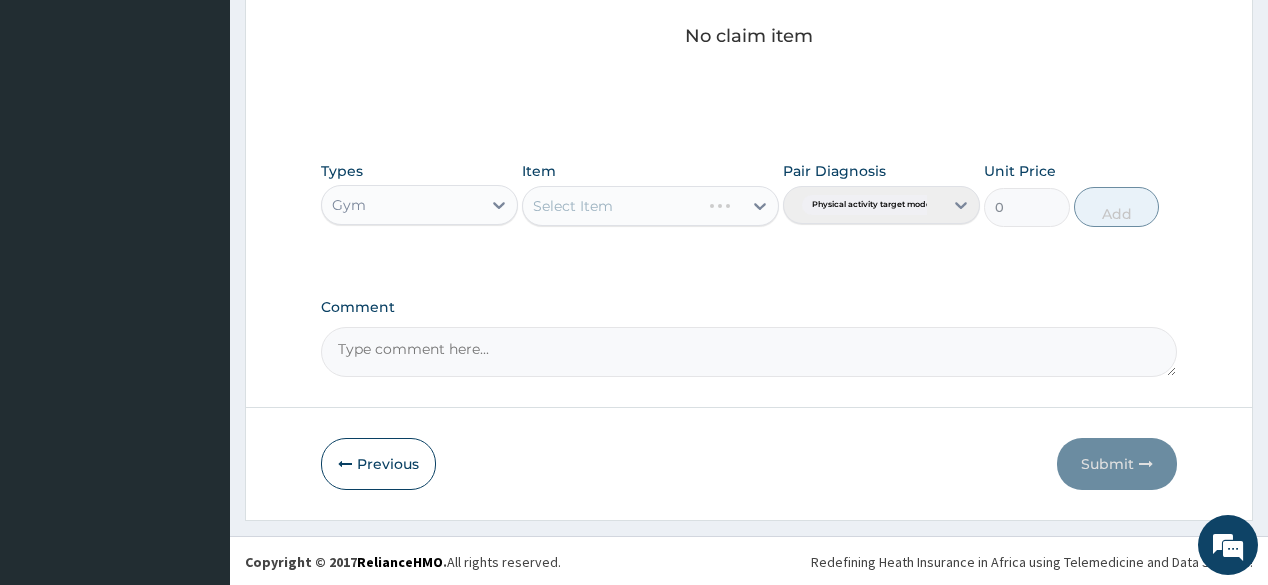 click on "Select Item" at bounding box center (650, 206) 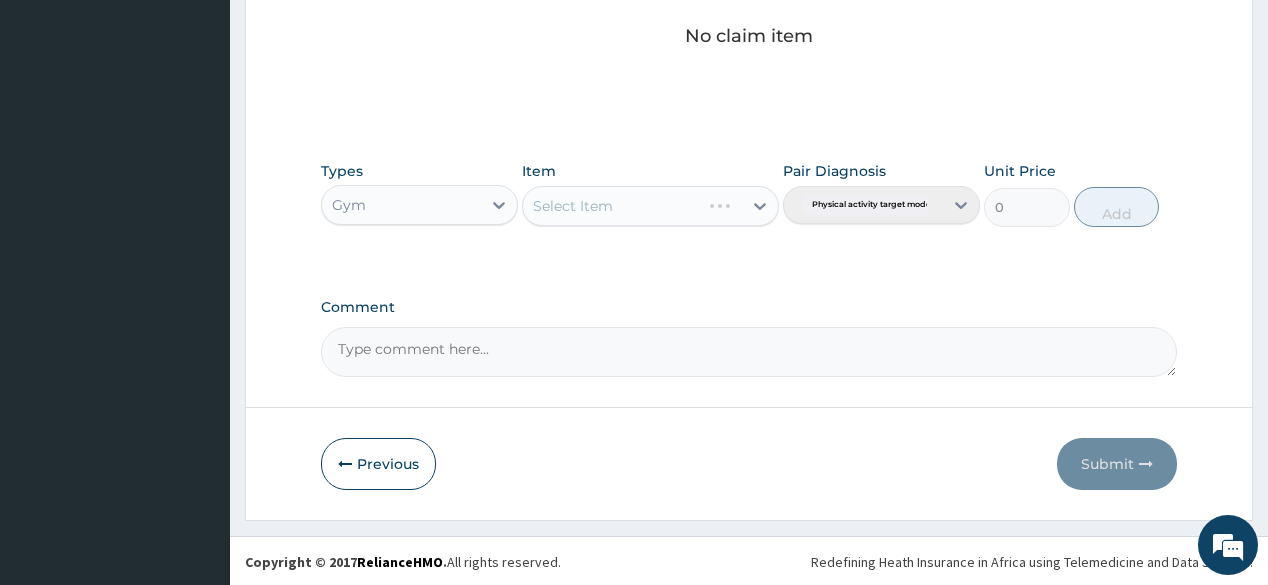 click on "Select Item" at bounding box center [650, 206] 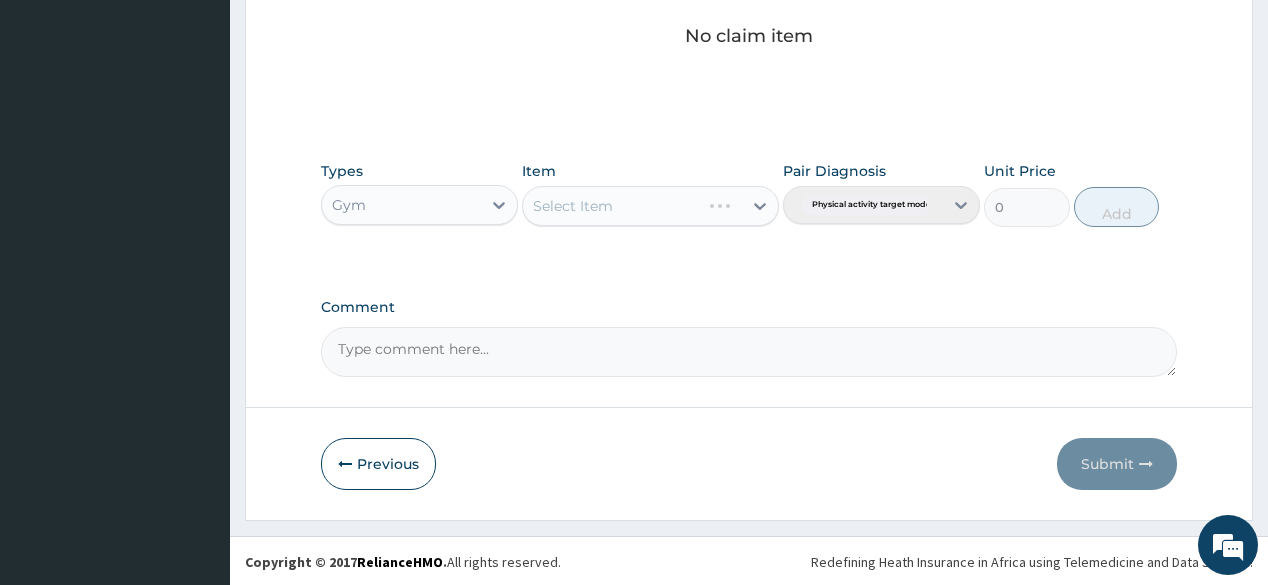 click on "Select Item" at bounding box center [650, 206] 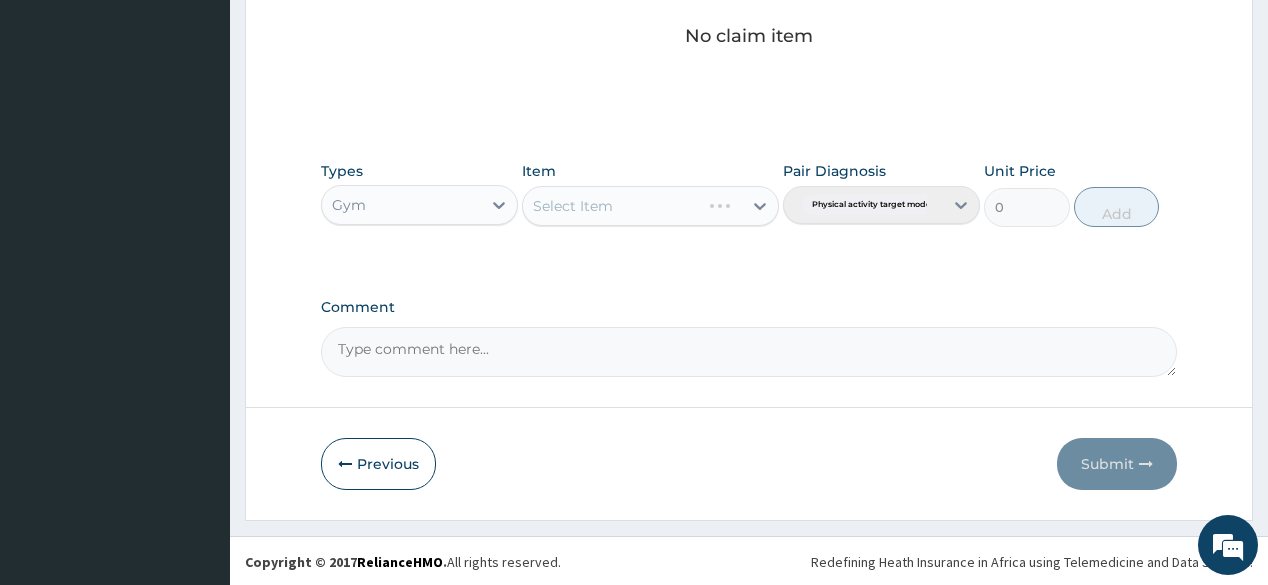 click on "Select Item" at bounding box center [650, 206] 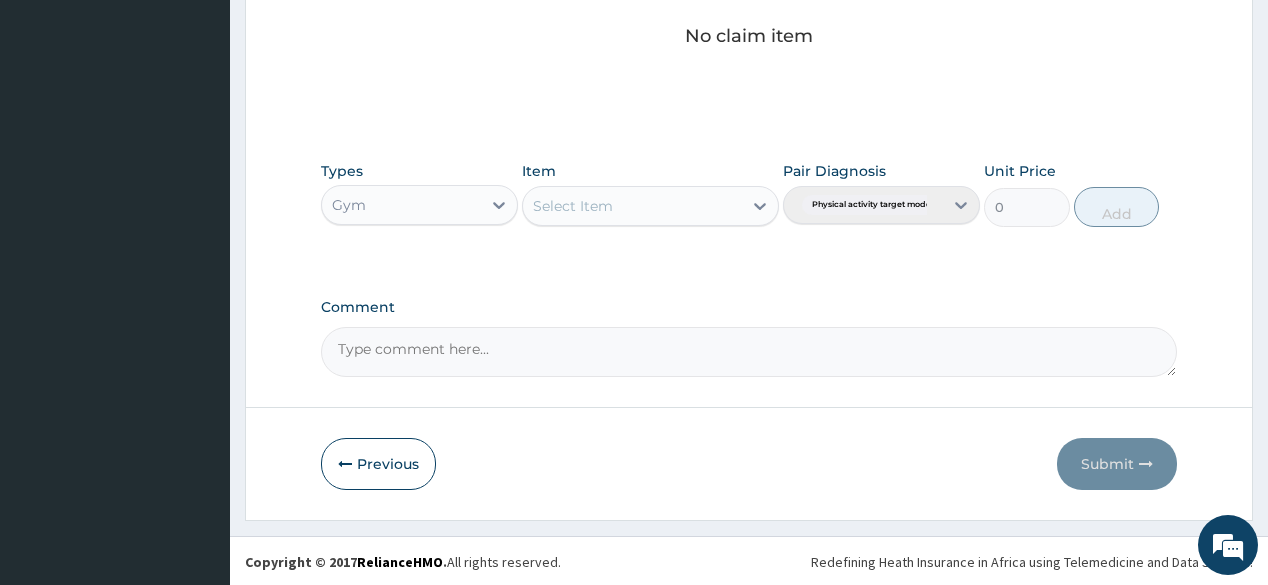click on "Select Item" at bounding box center [632, 206] 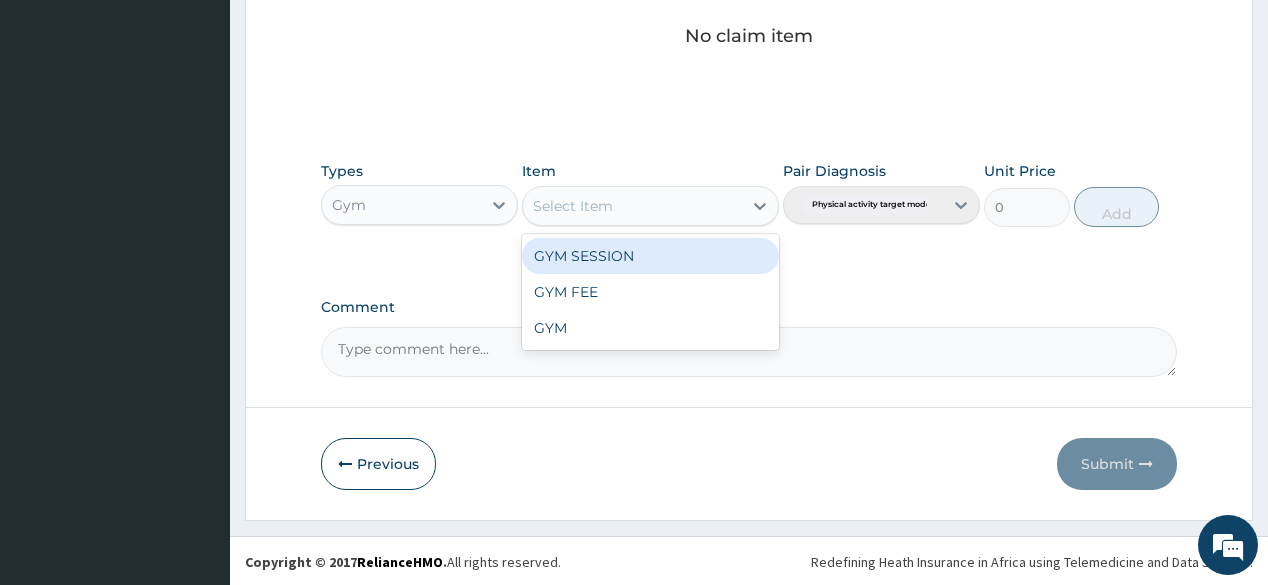 click on "GYM SESSION" at bounding box center (650, 256) 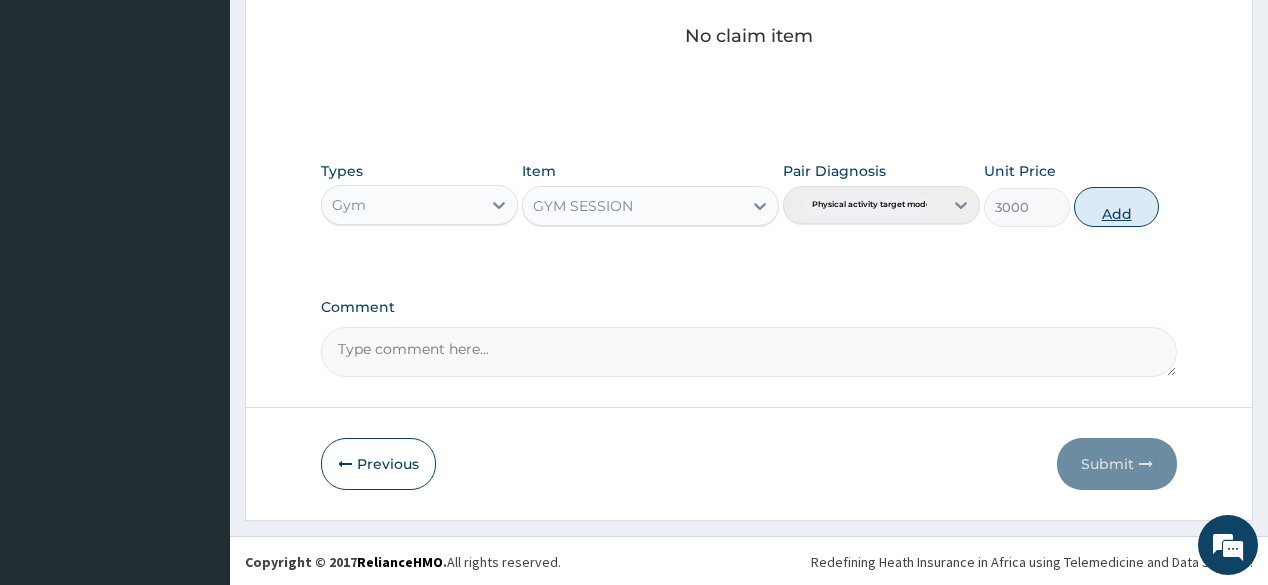 click on "Add" at bounding box center [1117, 207] 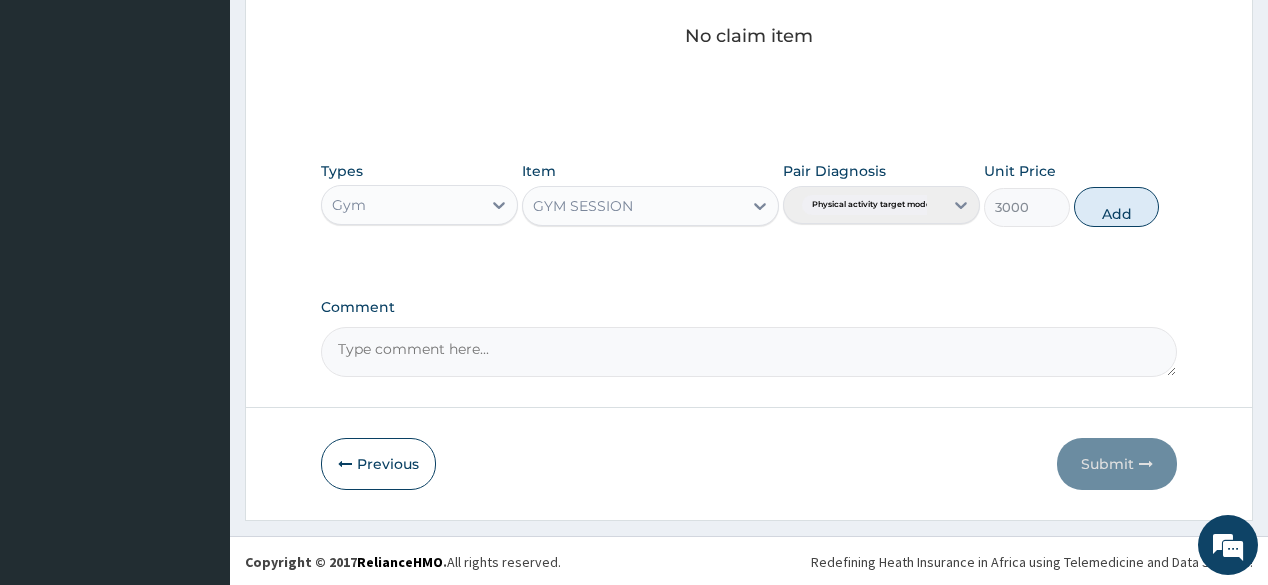 type on "0" 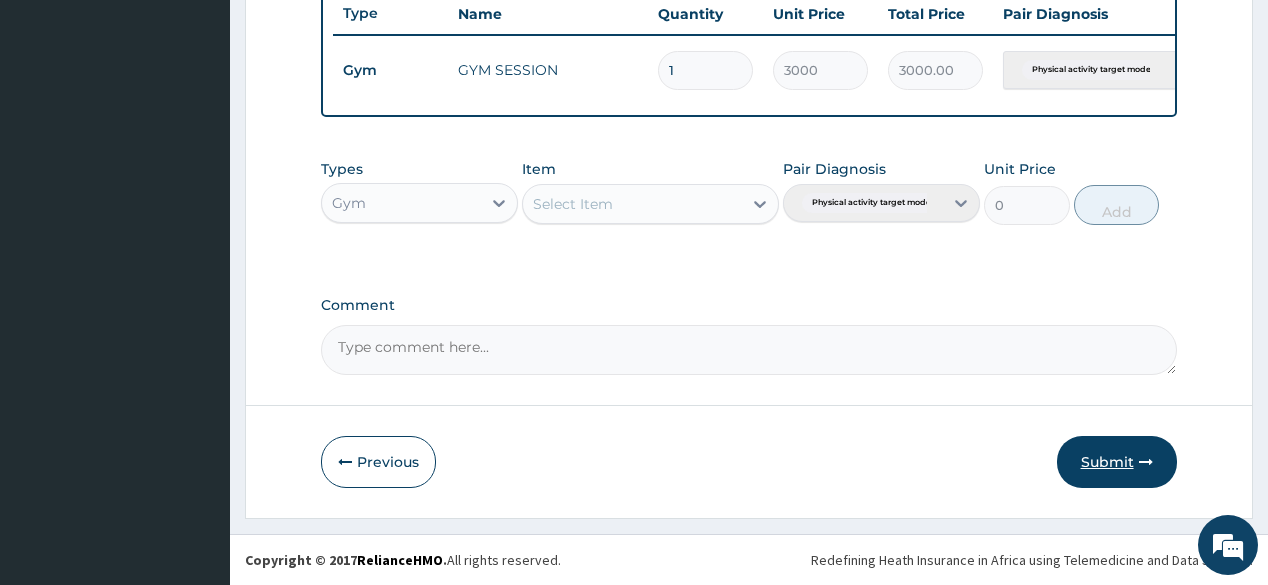 click at bounding box center (1146, 462) 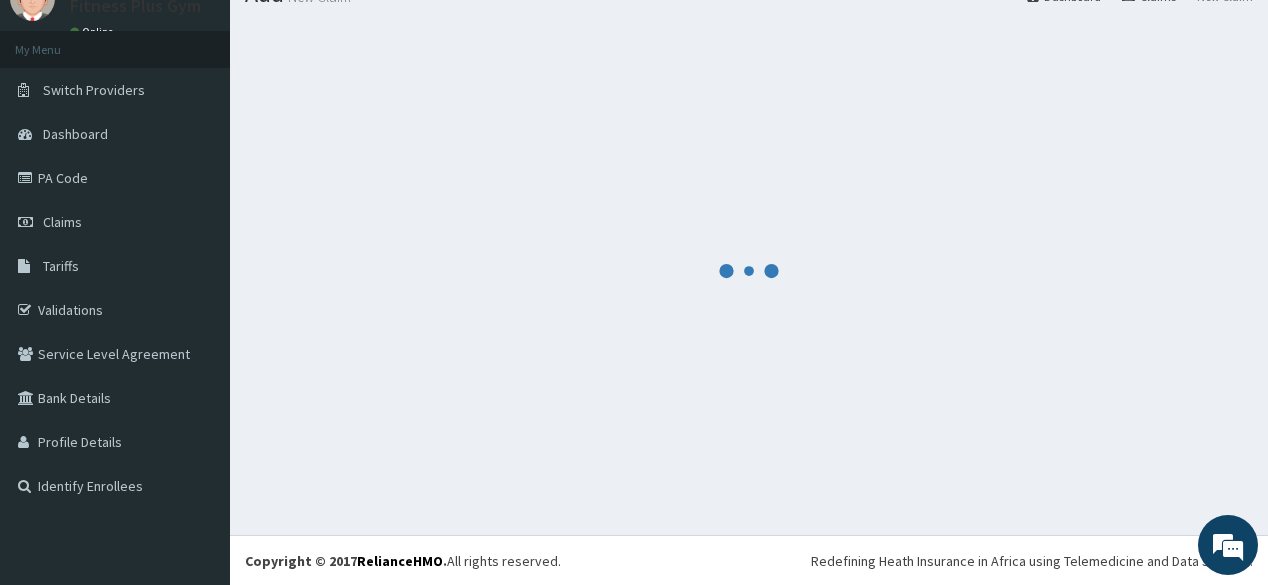 scroll, scrollTop: 771, scrollLeft: 0, axis: vertical 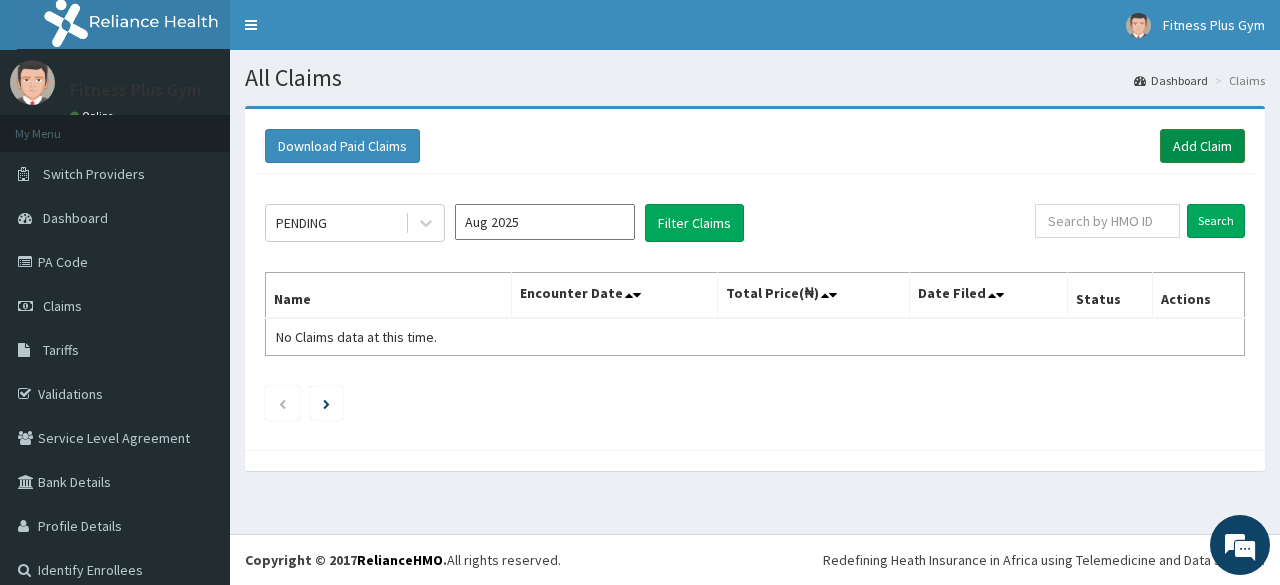 click on "Add Claim" at bounding box center (1202, 146) 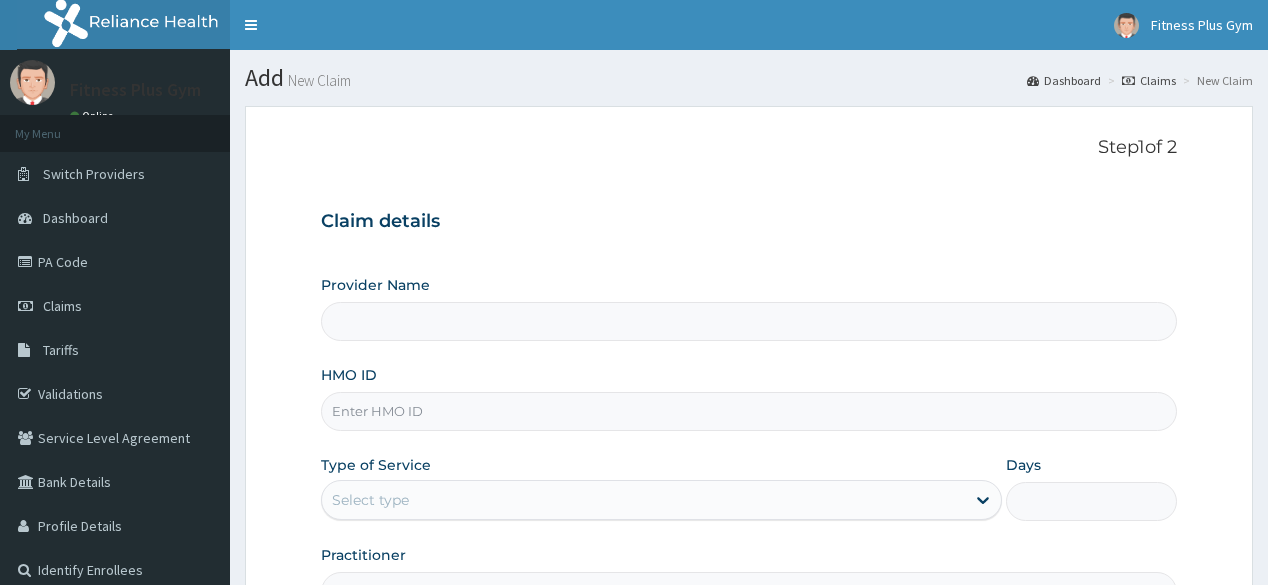scroll, scrollTop: 0, scrollLeft: 0, axis: both 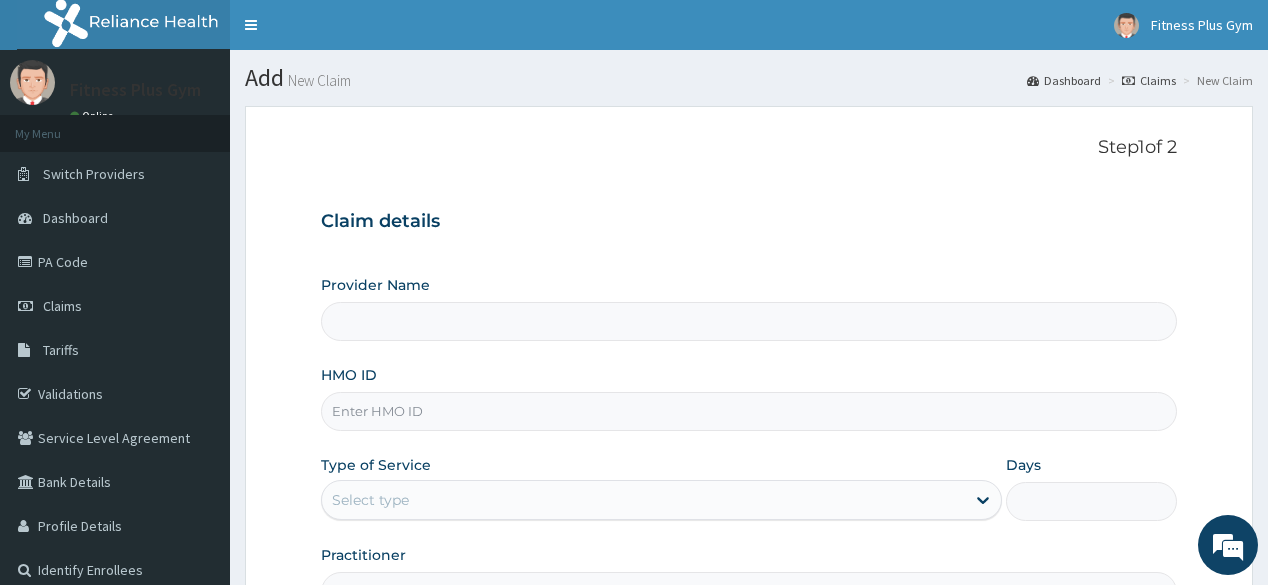 click on "HMO ID" at bounding box center (748, 411) 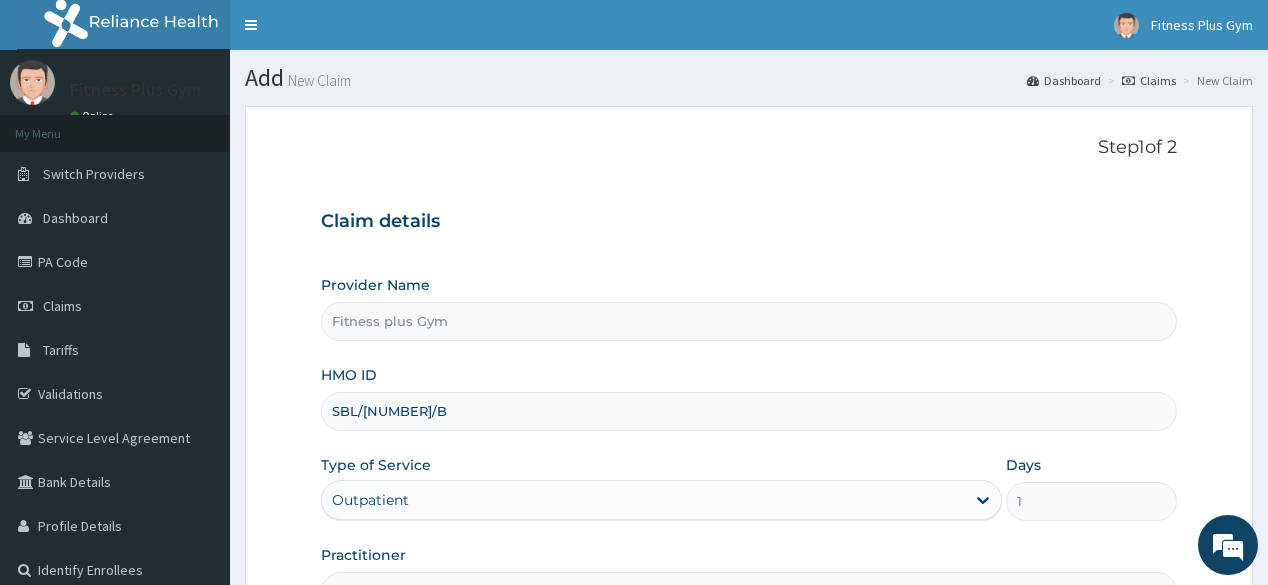 scroll, scrollTop: 0, scrollLeft: 0, axis: both 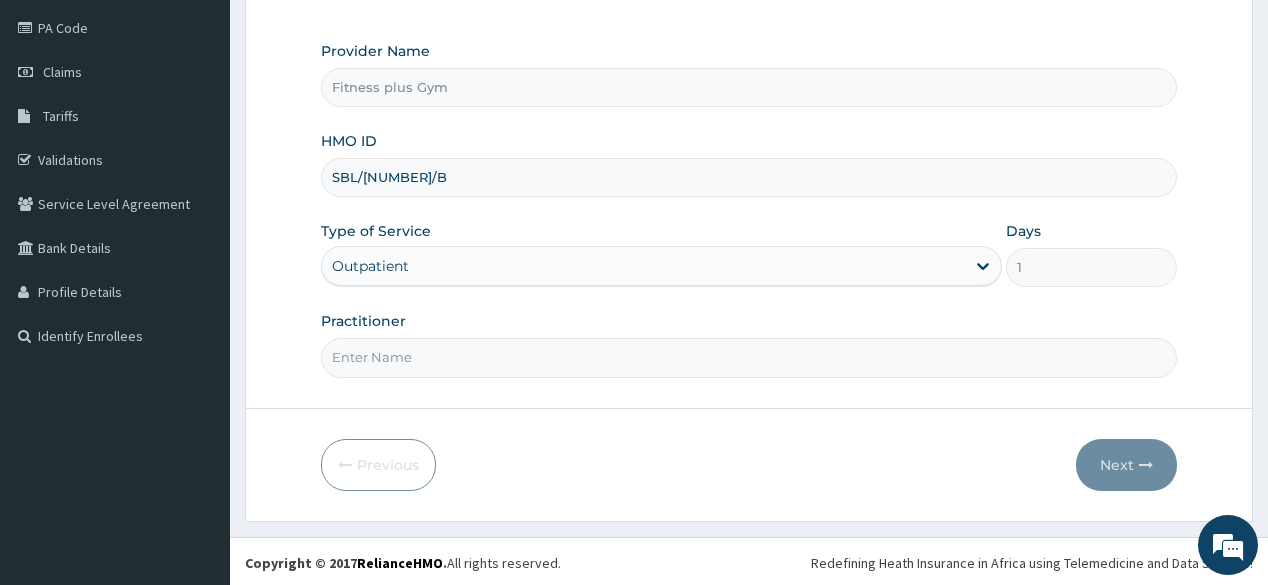 type on "SBL/[NUMBER]/B" 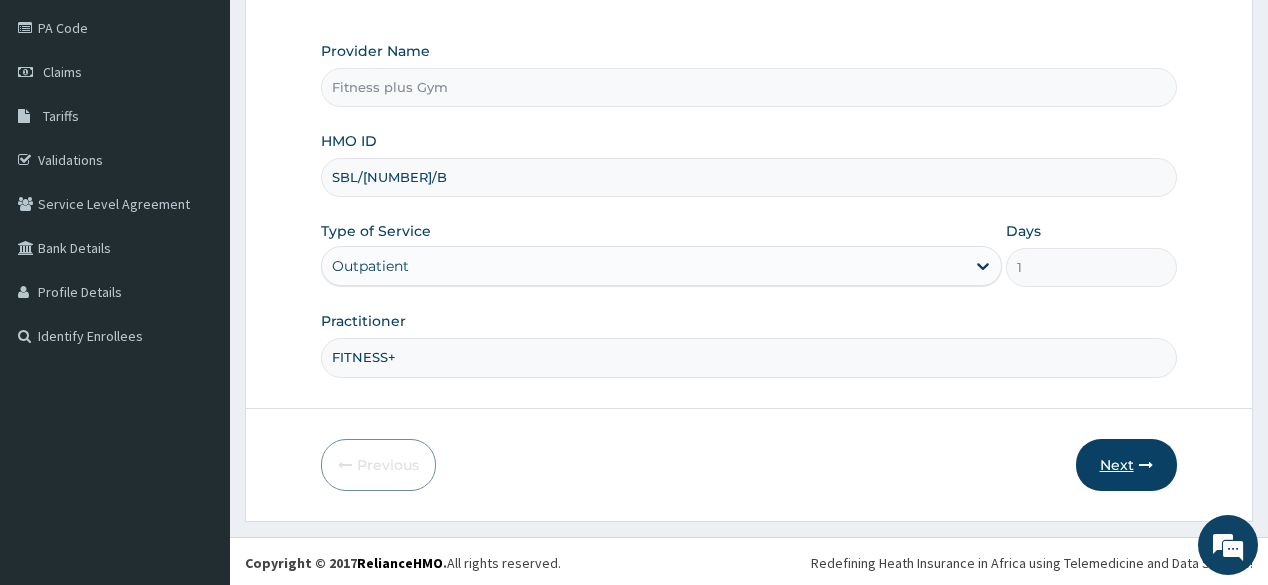 type on "FITNESS+" 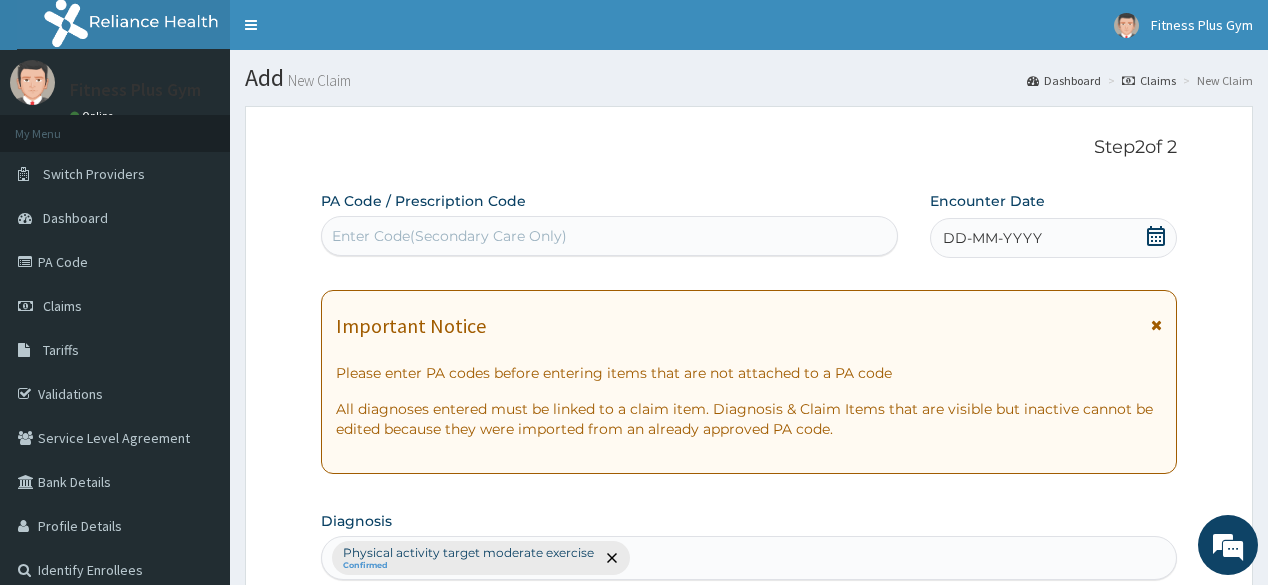 scroll, scrollTop: 0, scrollLeft: 0, axis: both 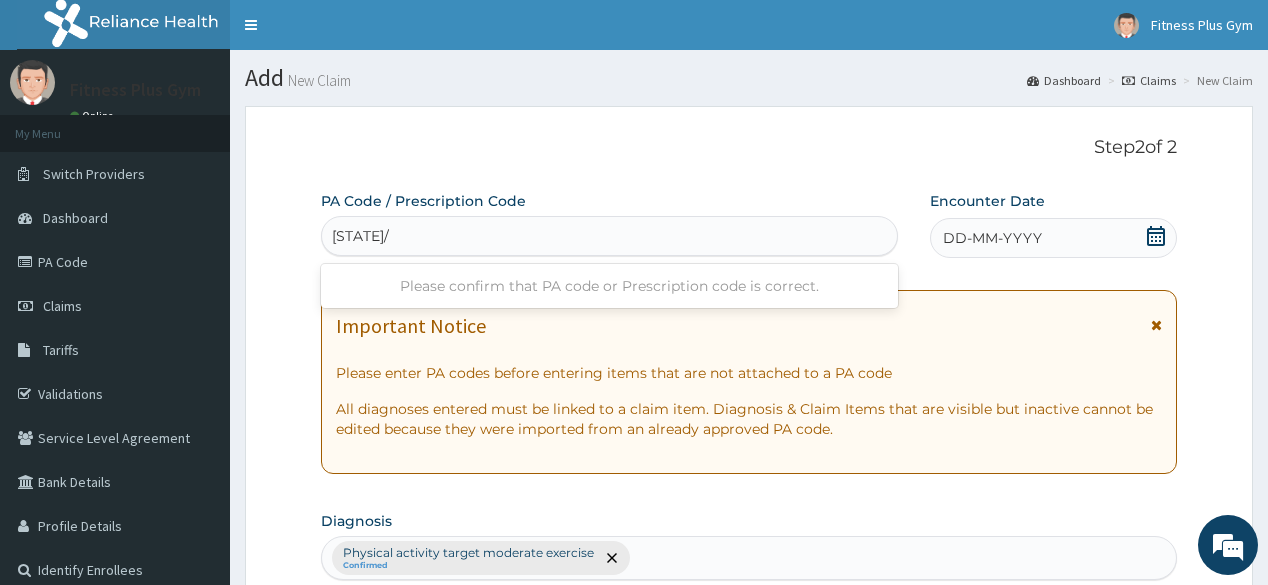 type on "[STATE]/[NUMBER]DD" 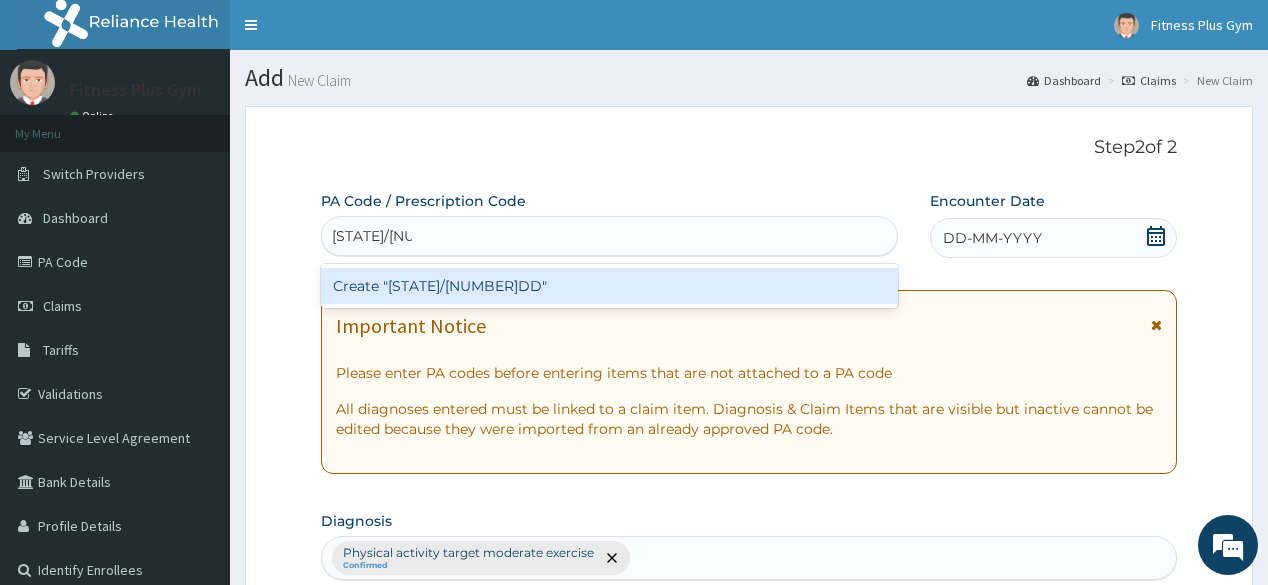 click on "Create "[STATE]/[NUMBER]DD"" at bounding box center (609, 286) 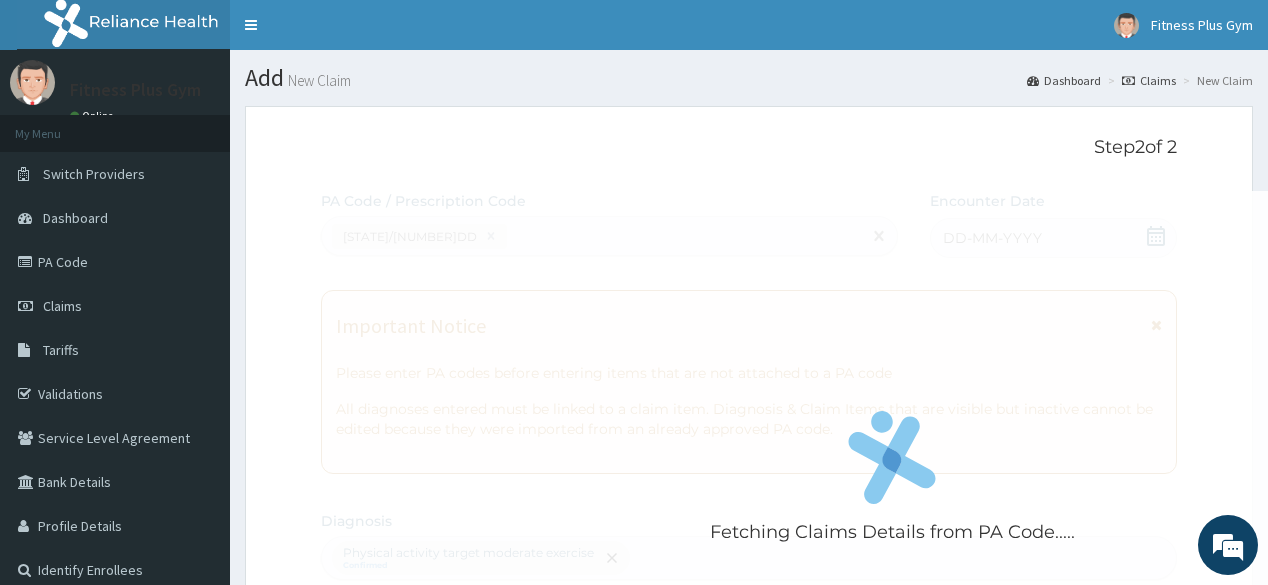 click on "Fetching Claims Details from PA Code....." at bounding box center [891, 483] 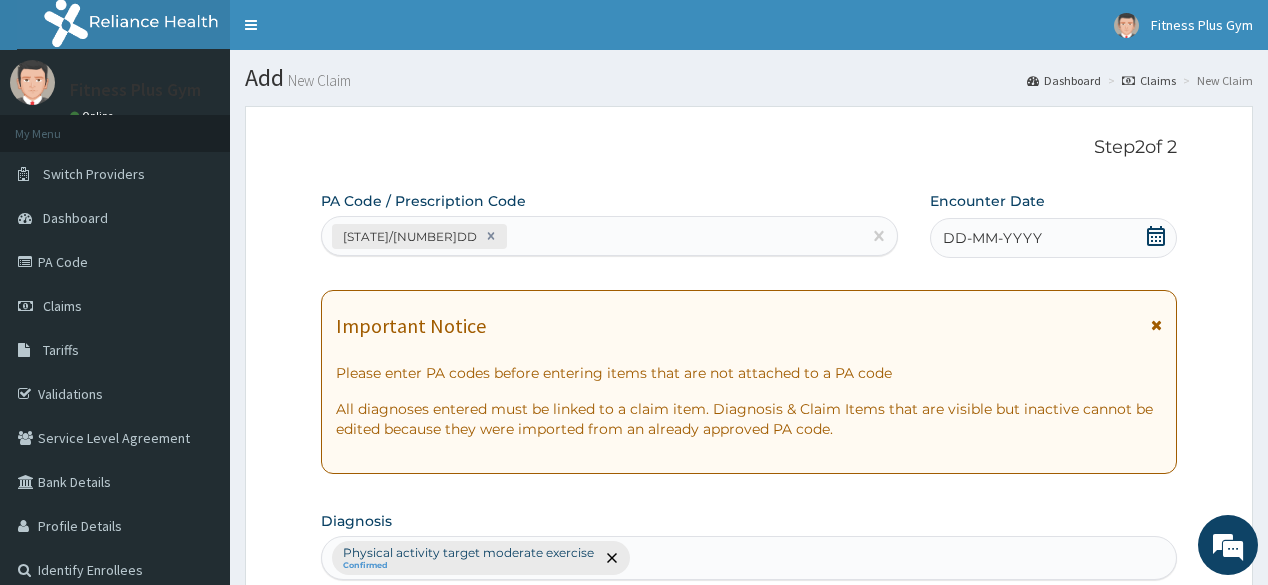 click on "DD-MM-YYYY" at bounding box center [992, 238] 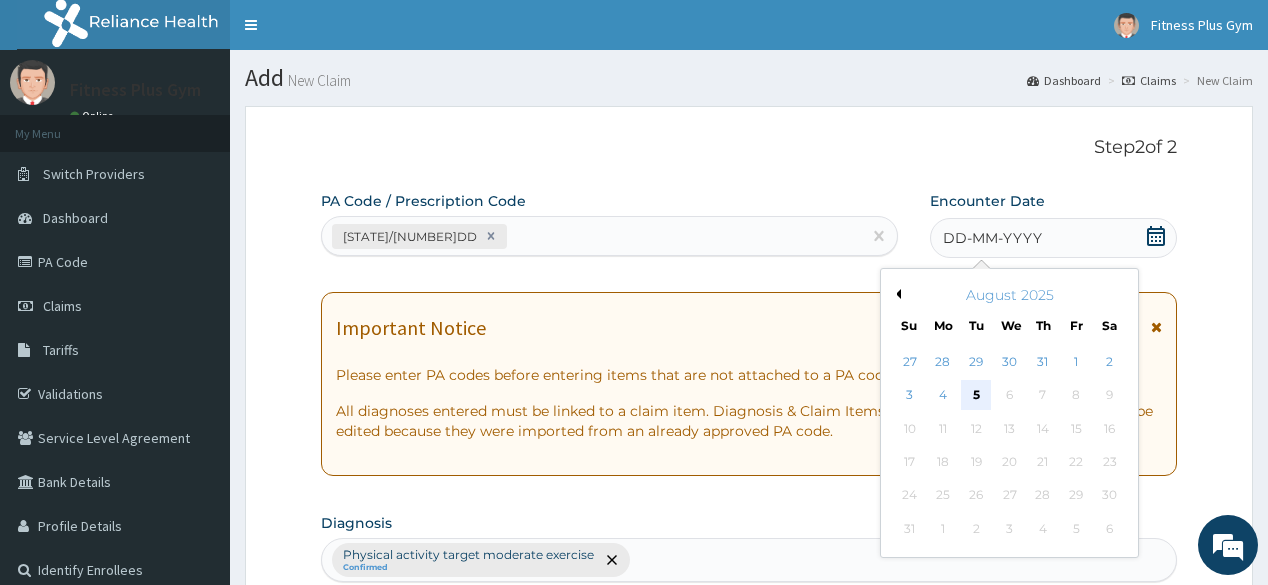 click on "5" at bounding box center [976, 396] 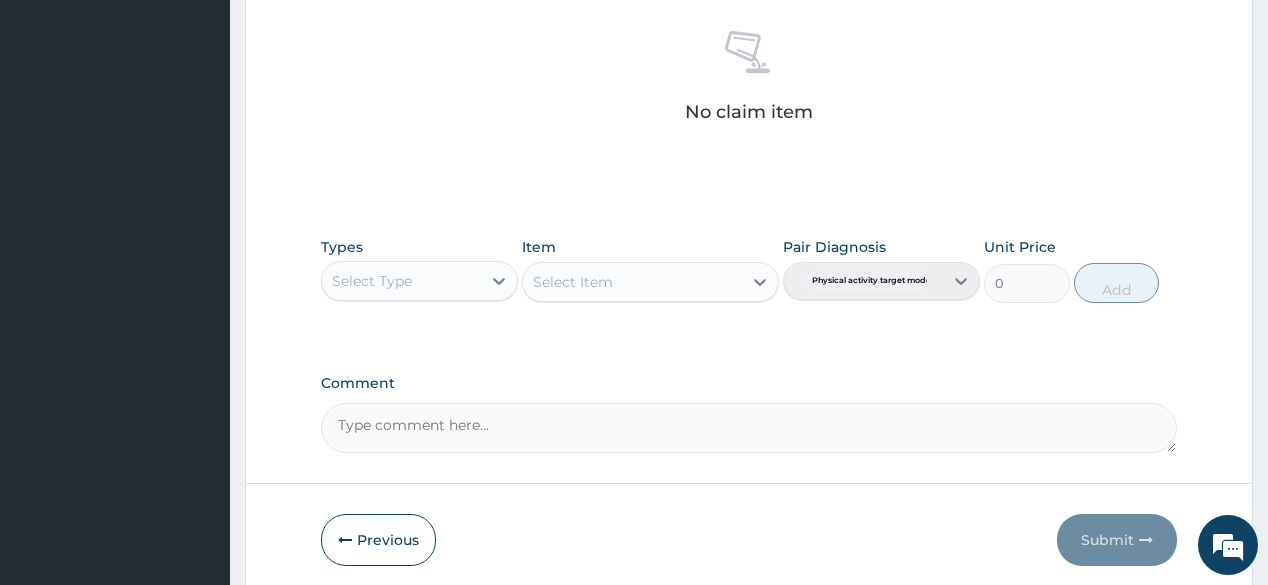 scroll, scrollTop: 855, scrollLeft: 0, axis: vertical 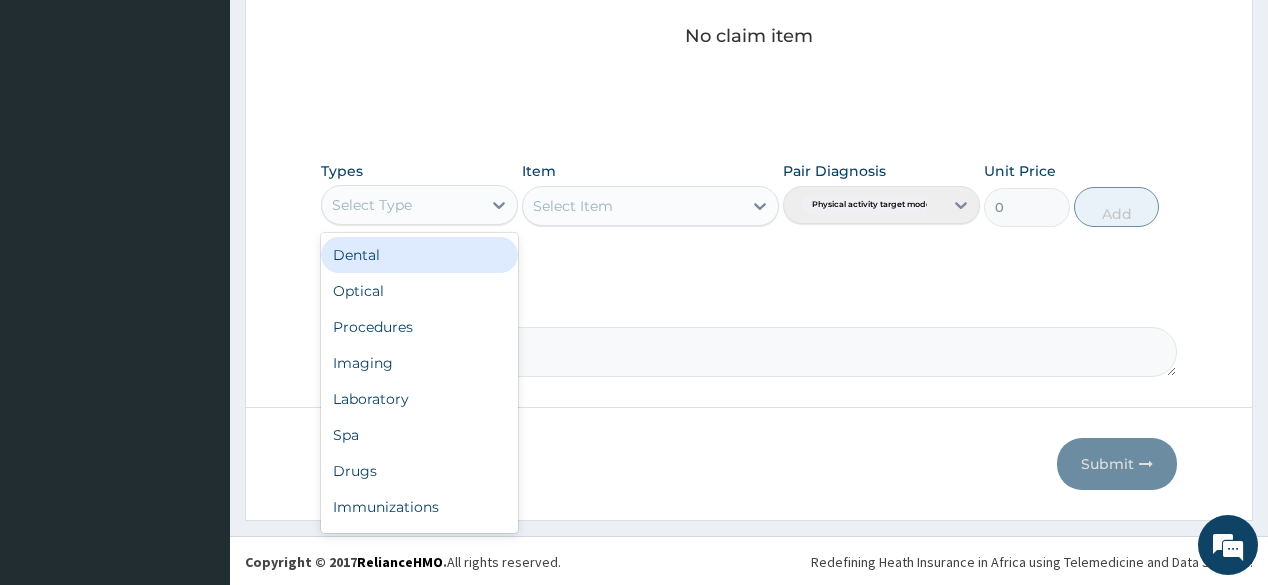 click on "Select Type" at bounding box center (401, 205) 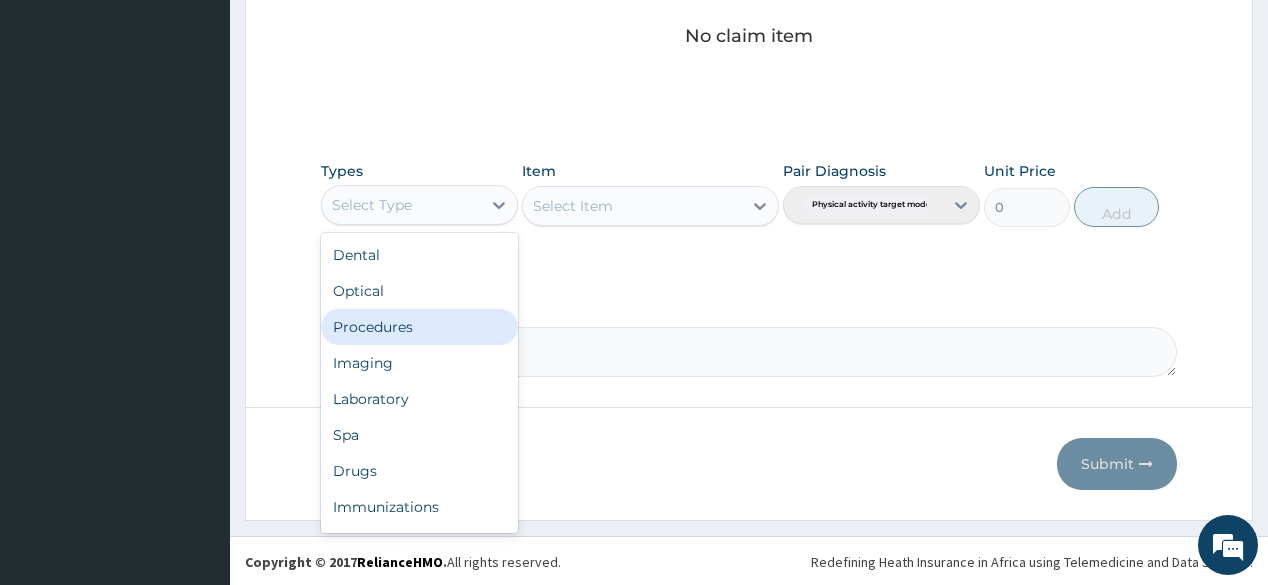 scroll, scrollTop: 68, scrollLeft: 0, axis: vertical 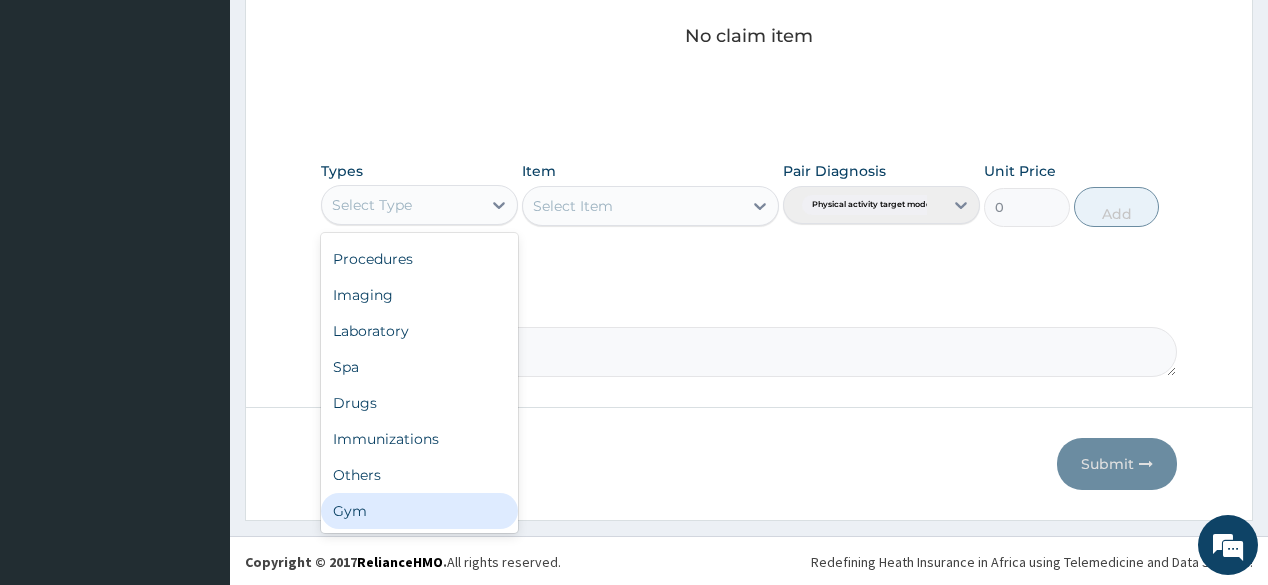 click on "Gym" at bounding box center (419, 511) 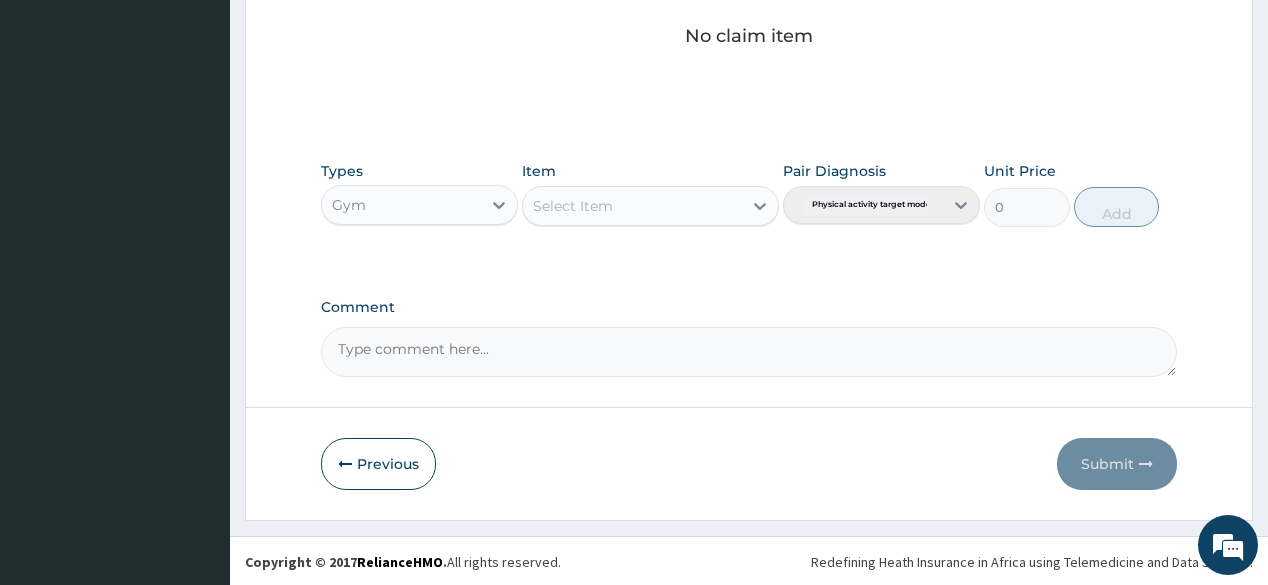 click on "Select Item" at bounding box center [632, 206] 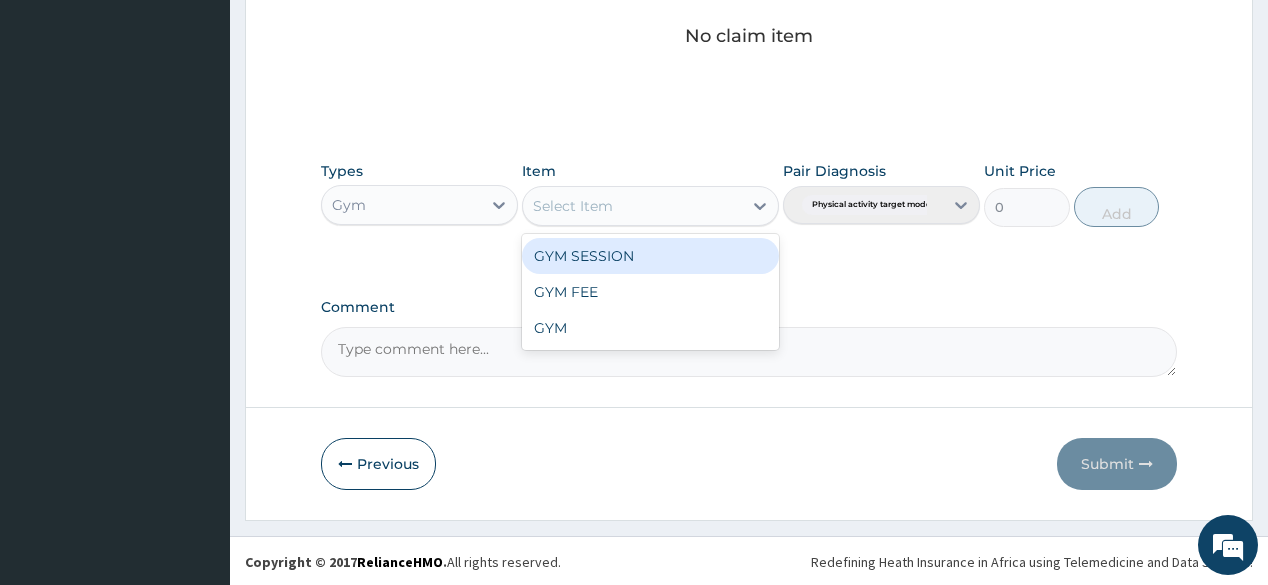 click on "GYM SESSION" at bounding box center (650, 256) 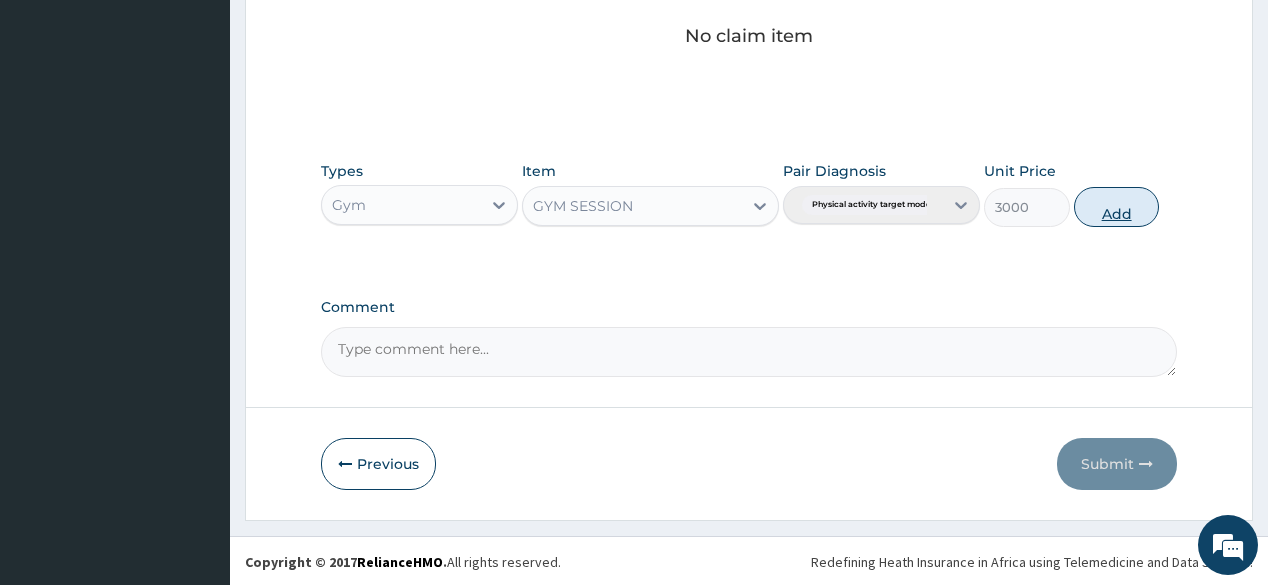 click on "Add" at bounding box center (1117, 207) 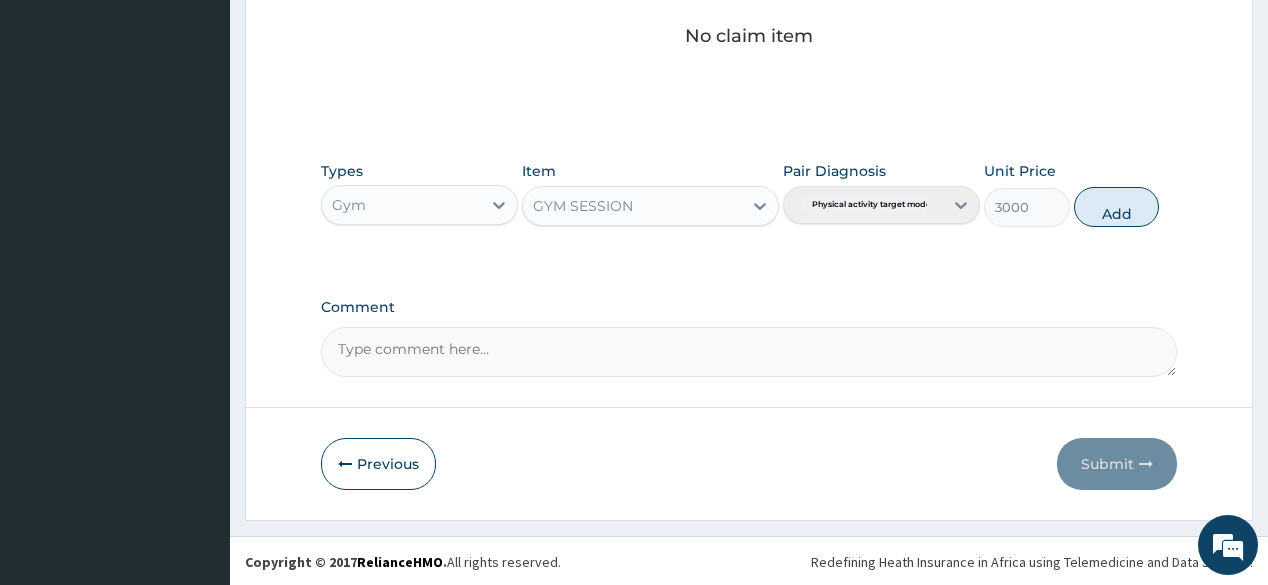 type on "0" 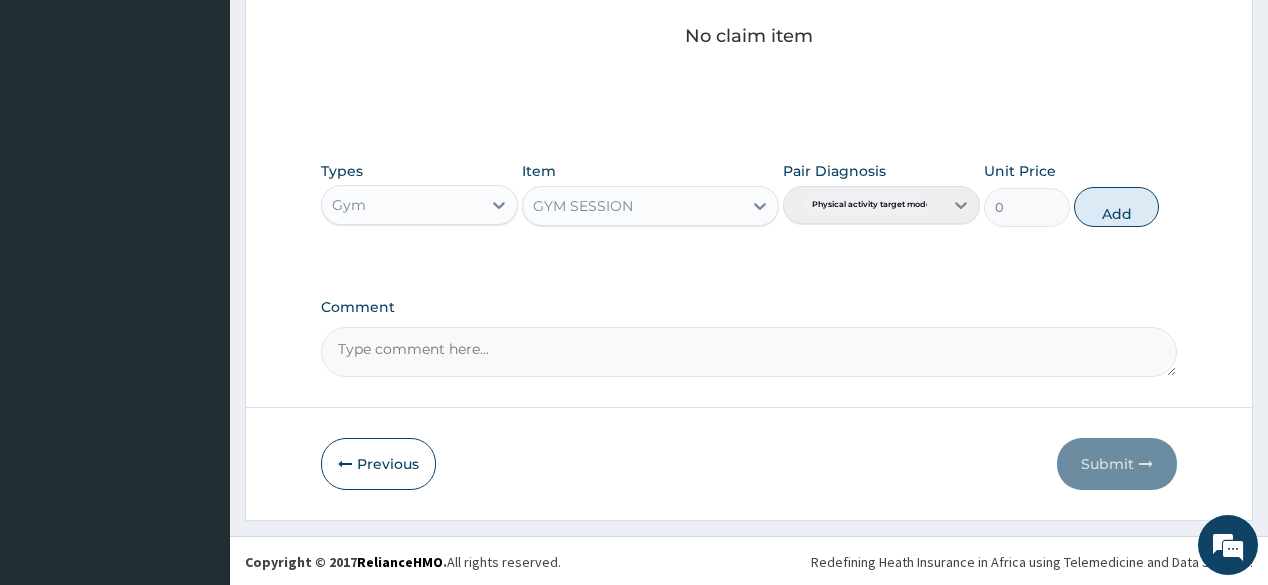 scroll, scrollTop: 771, scrollLeft: 0, axis: vertical 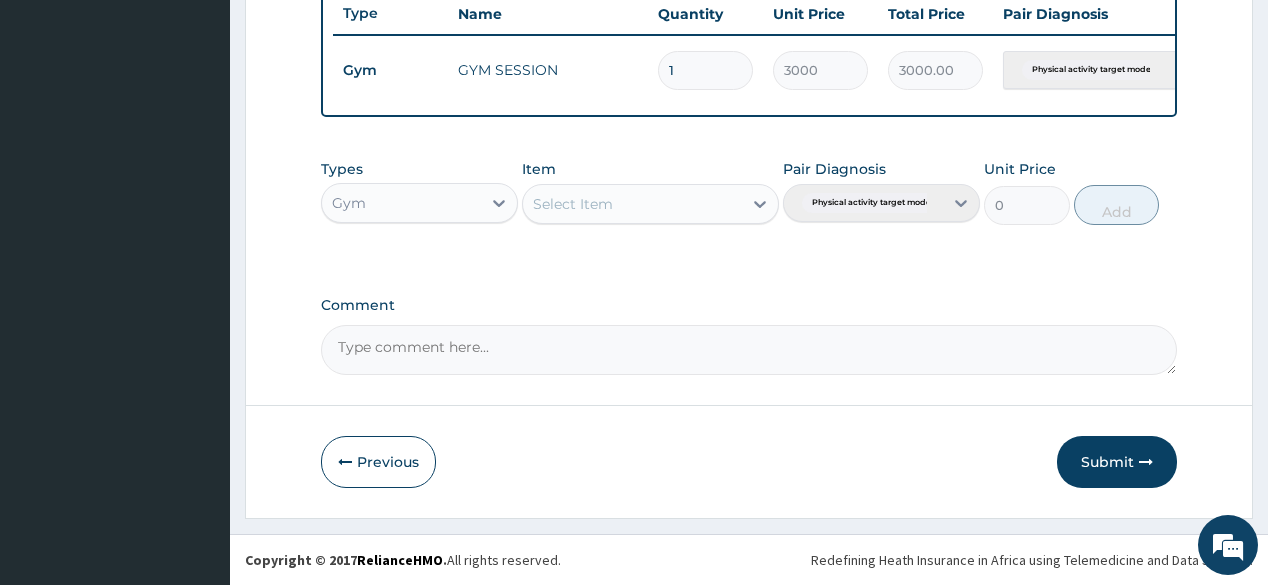 click on "Submit" at bounding box center [1117, 462] 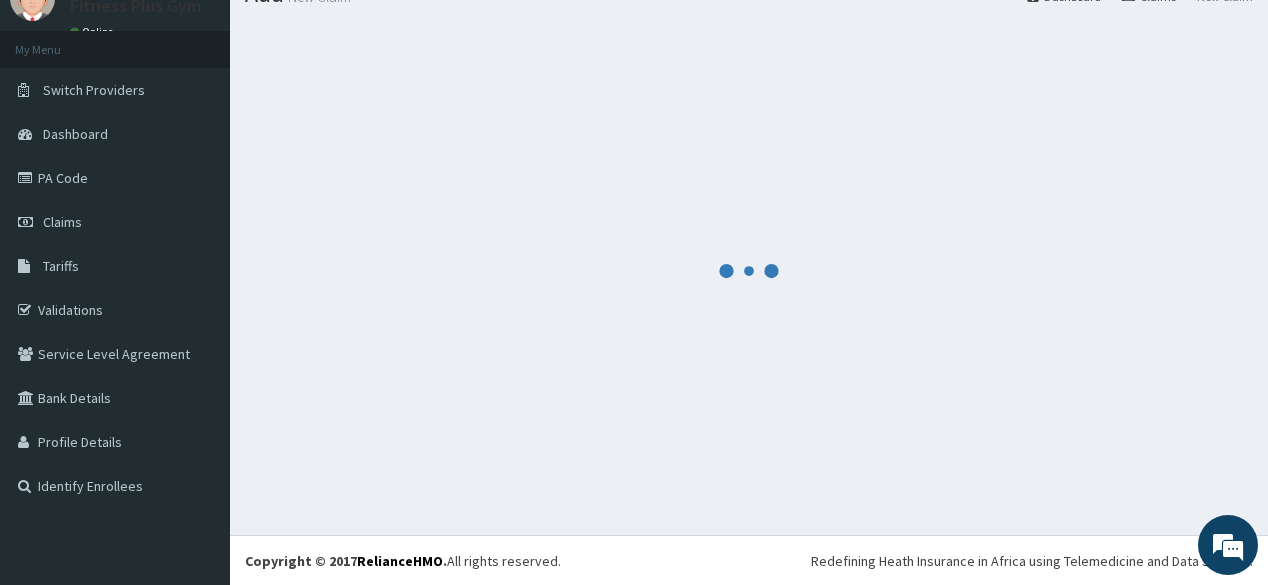 scroll, scrollTop: 771, scrollLeft: 0, axis: vertical 